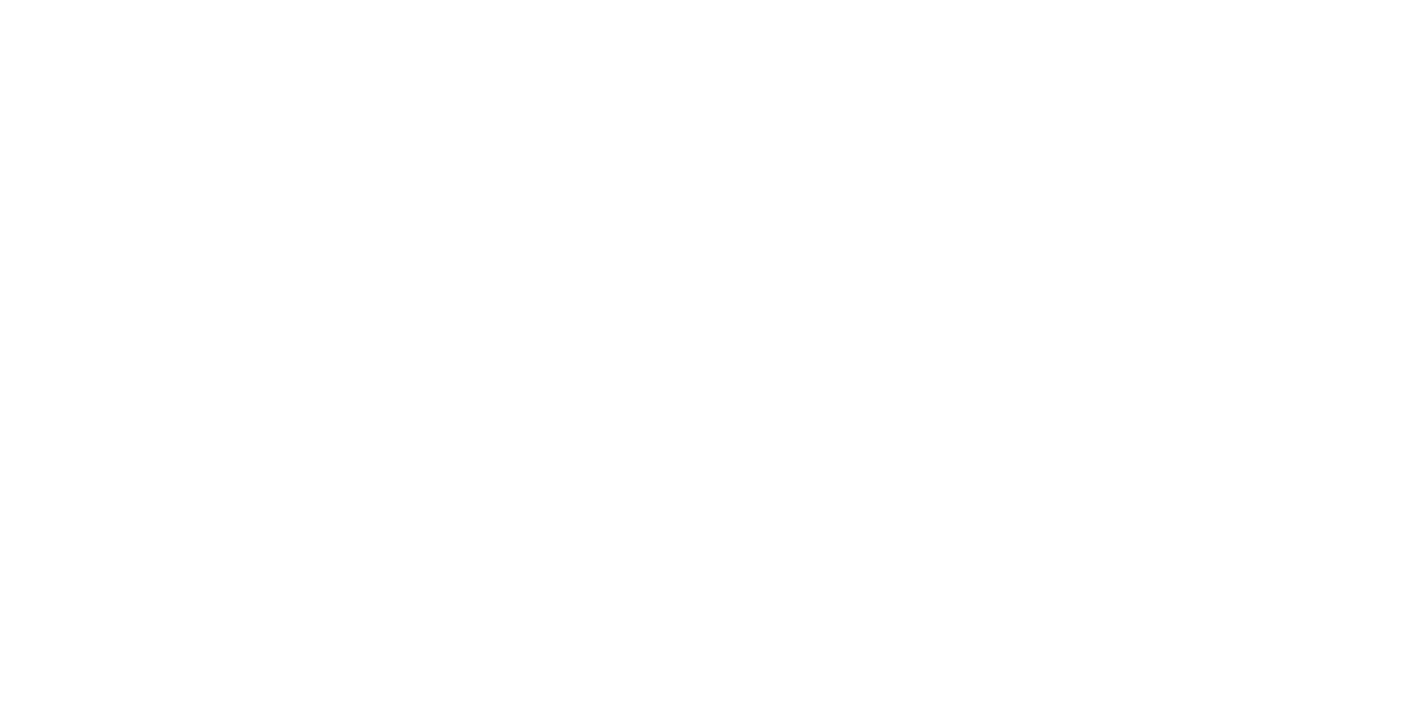 scroll, scrollTop: 0, scrollLeft: 0, axis: both 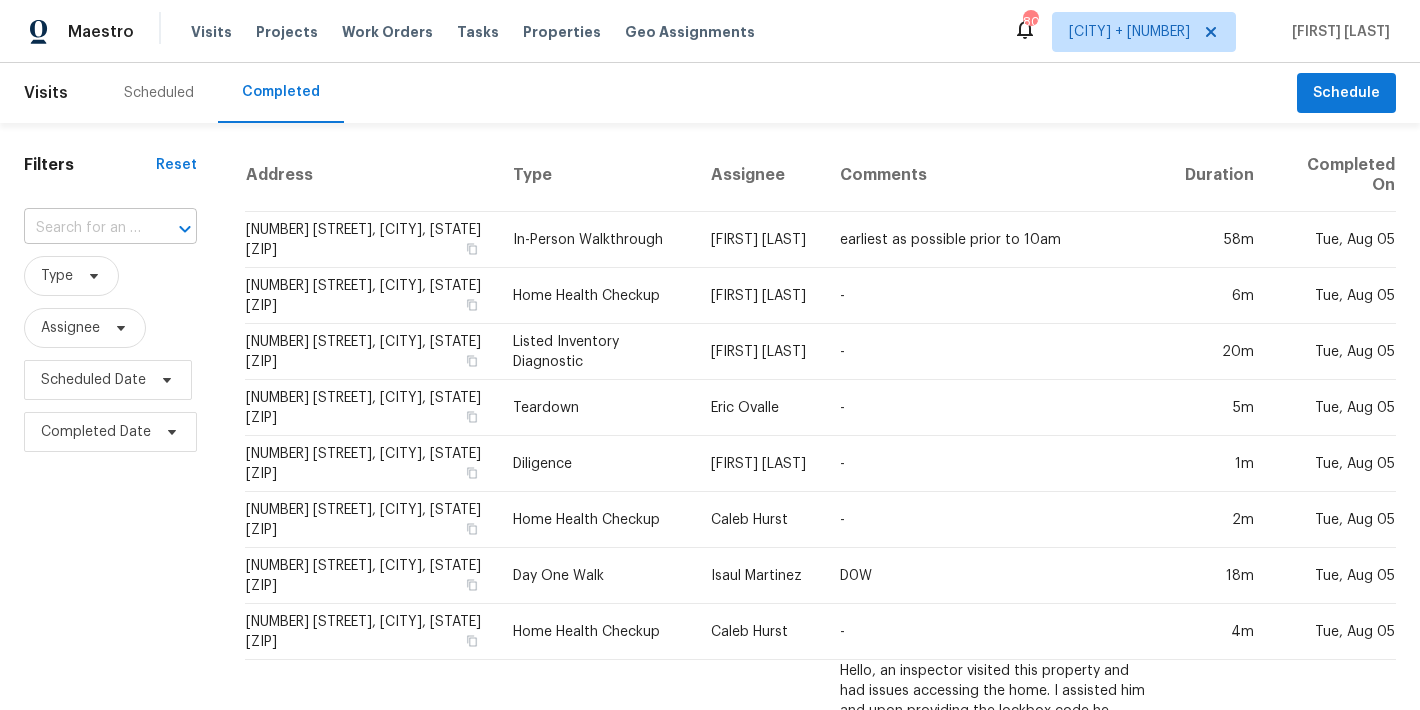 click at bounding box center (82, 228) 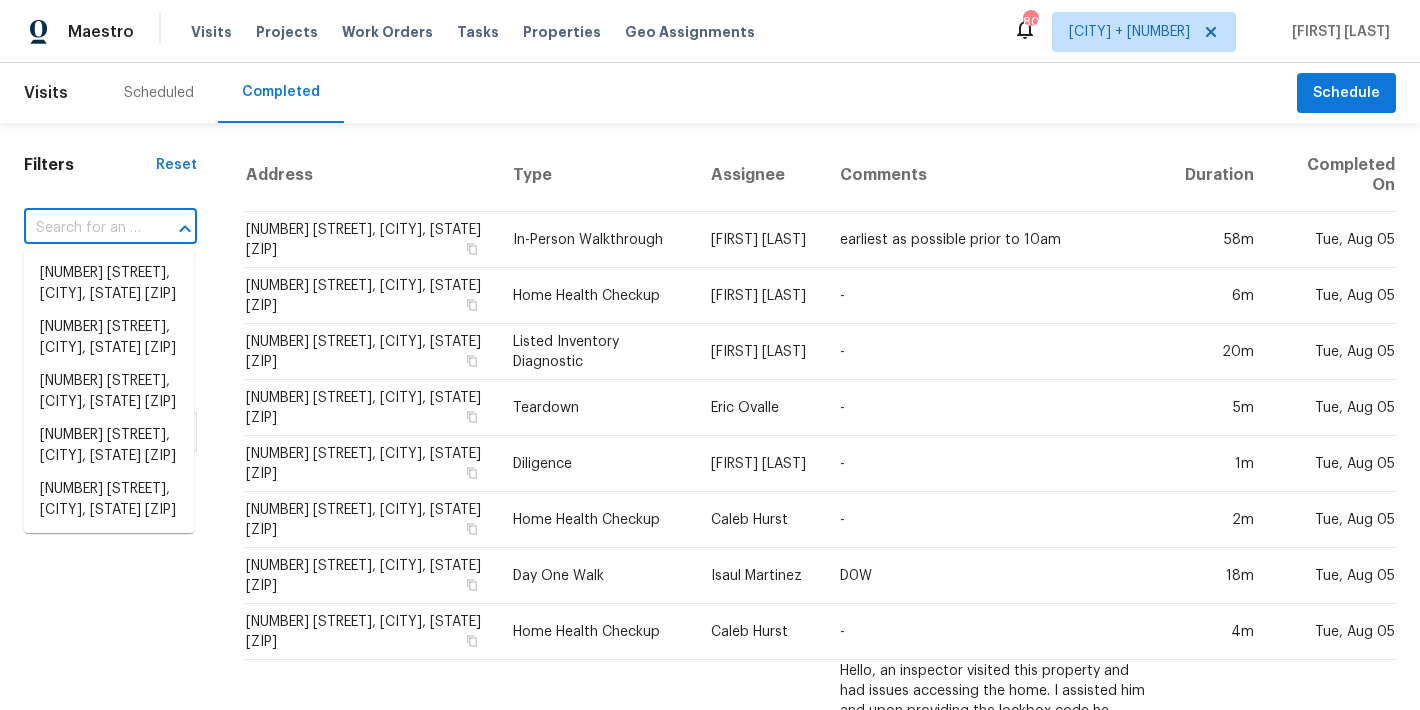 paste on "[NUMBER] [STREET], [CITY], [STATE] [ZIP]" 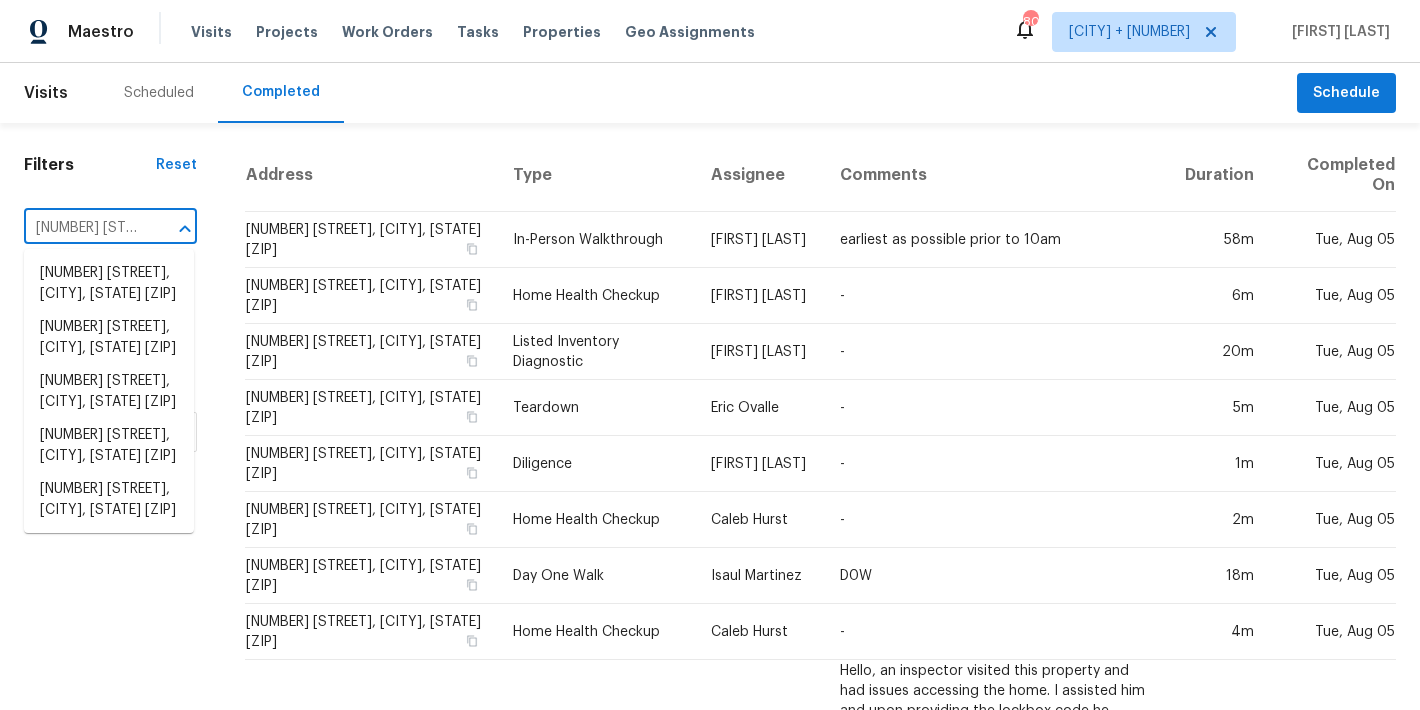 scroll, scrollTop: 0, scrollLeft: 140, axis: horizontal 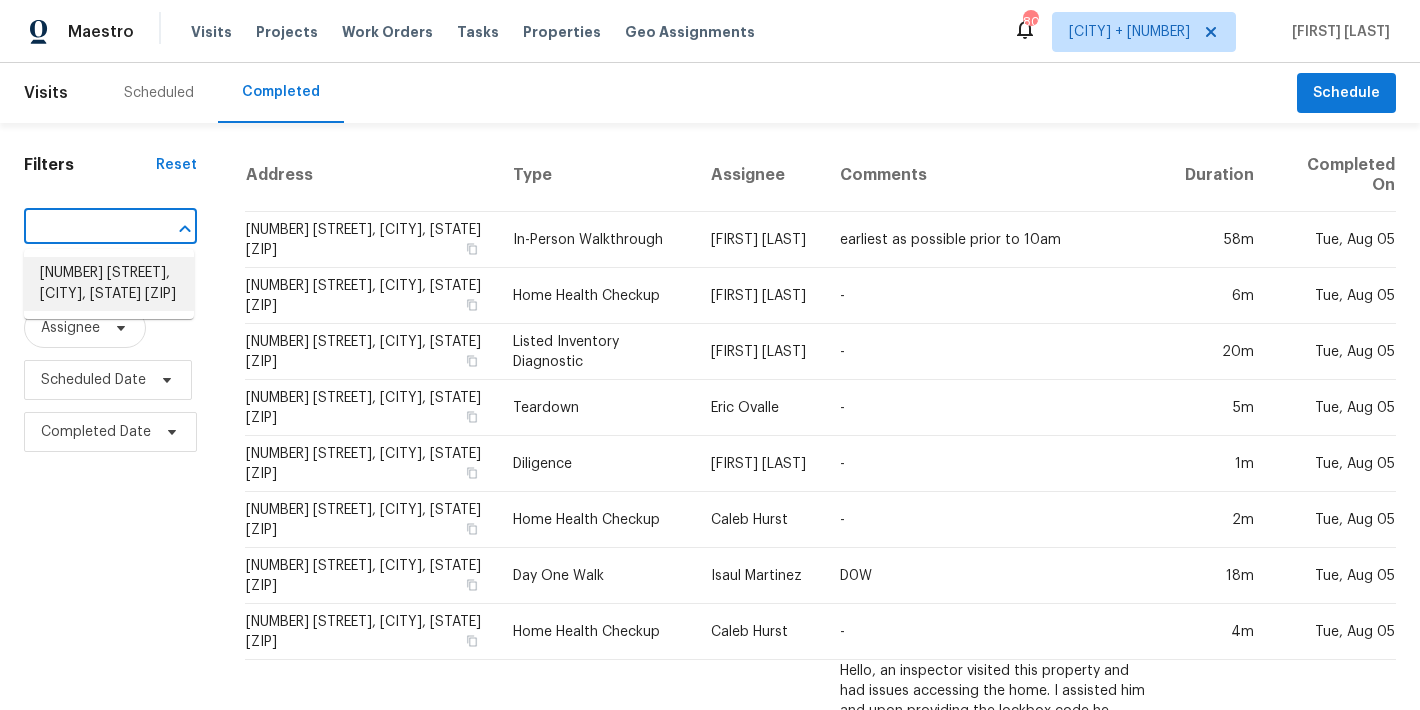 click on "[NUMBER] [STREET], [CITY], [STATE] [ZIP]" at bounding box center [109, 284] 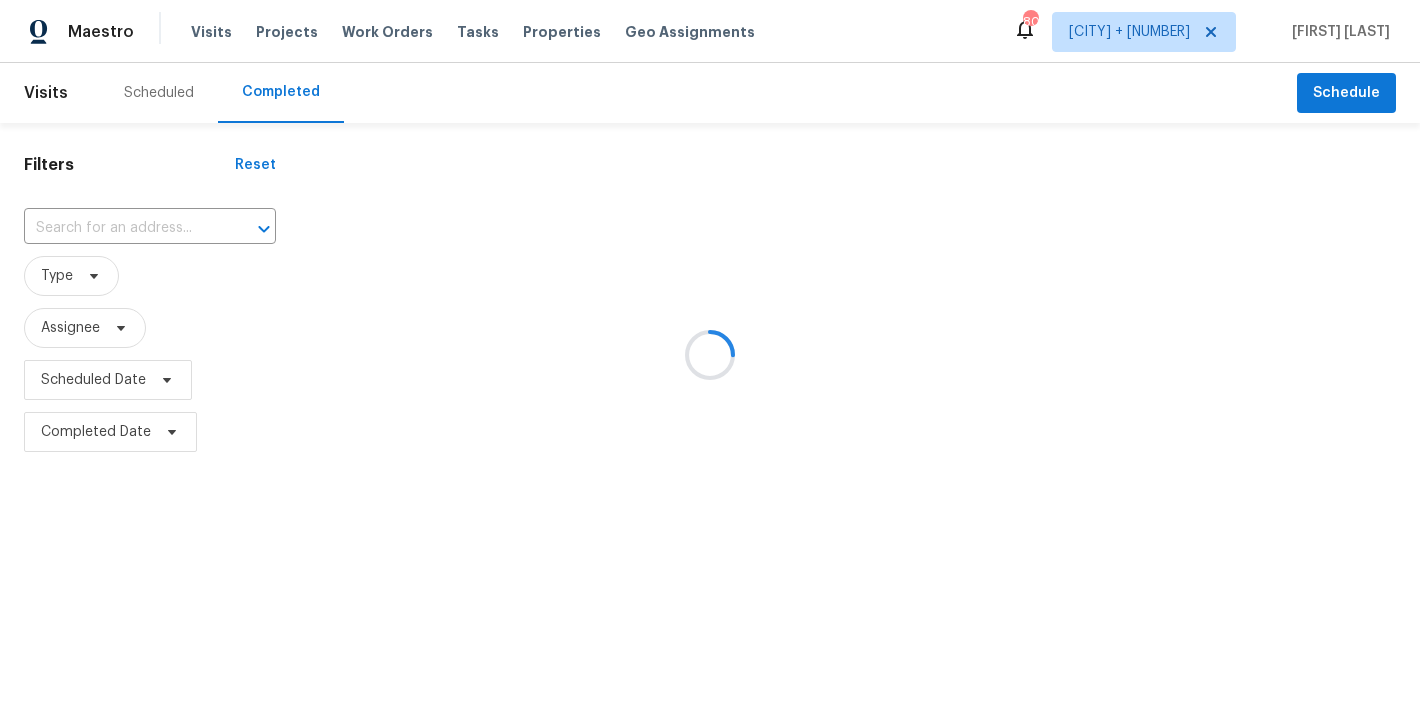 type on "[NUMBER] [STREET], [CITY], [STATE] [ZIP]" 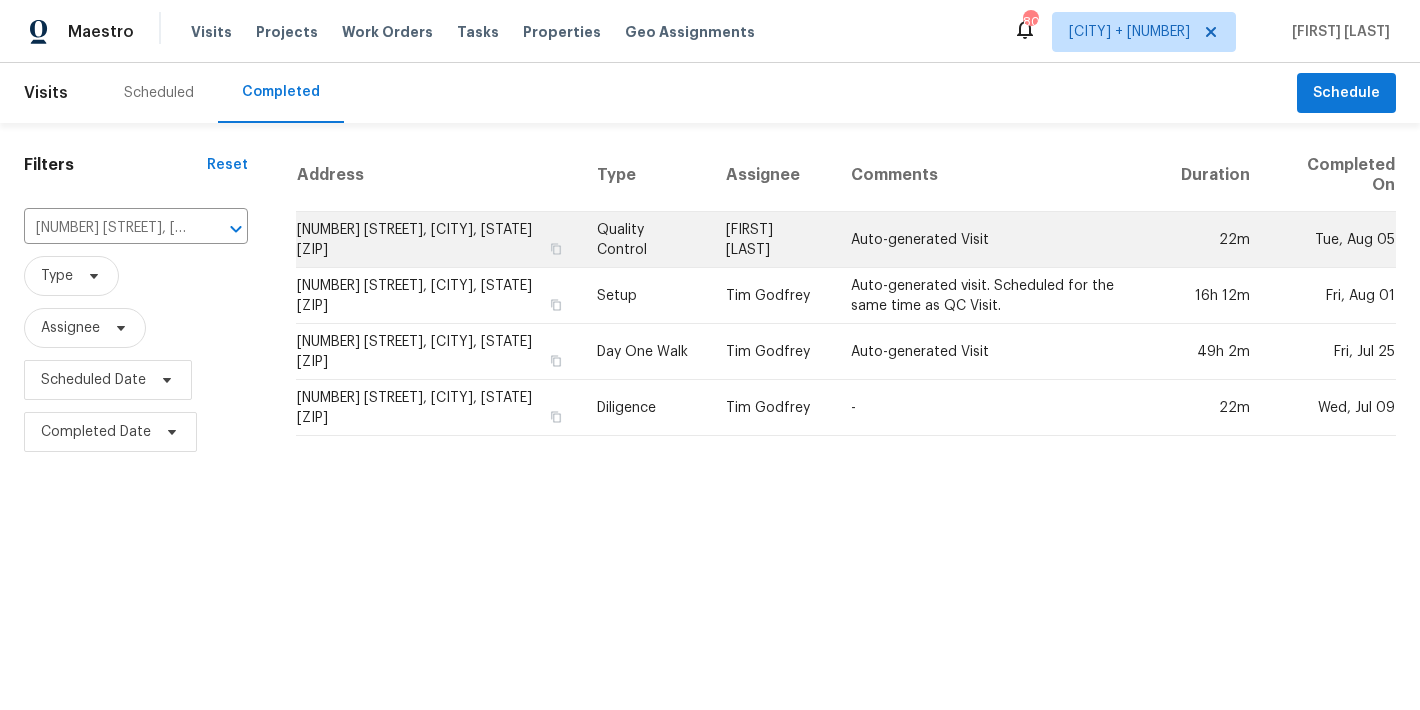 click on "[NUMBER] [STREET], [CITY], [STATE] [ZIP]" at bounding box center (438, 240) 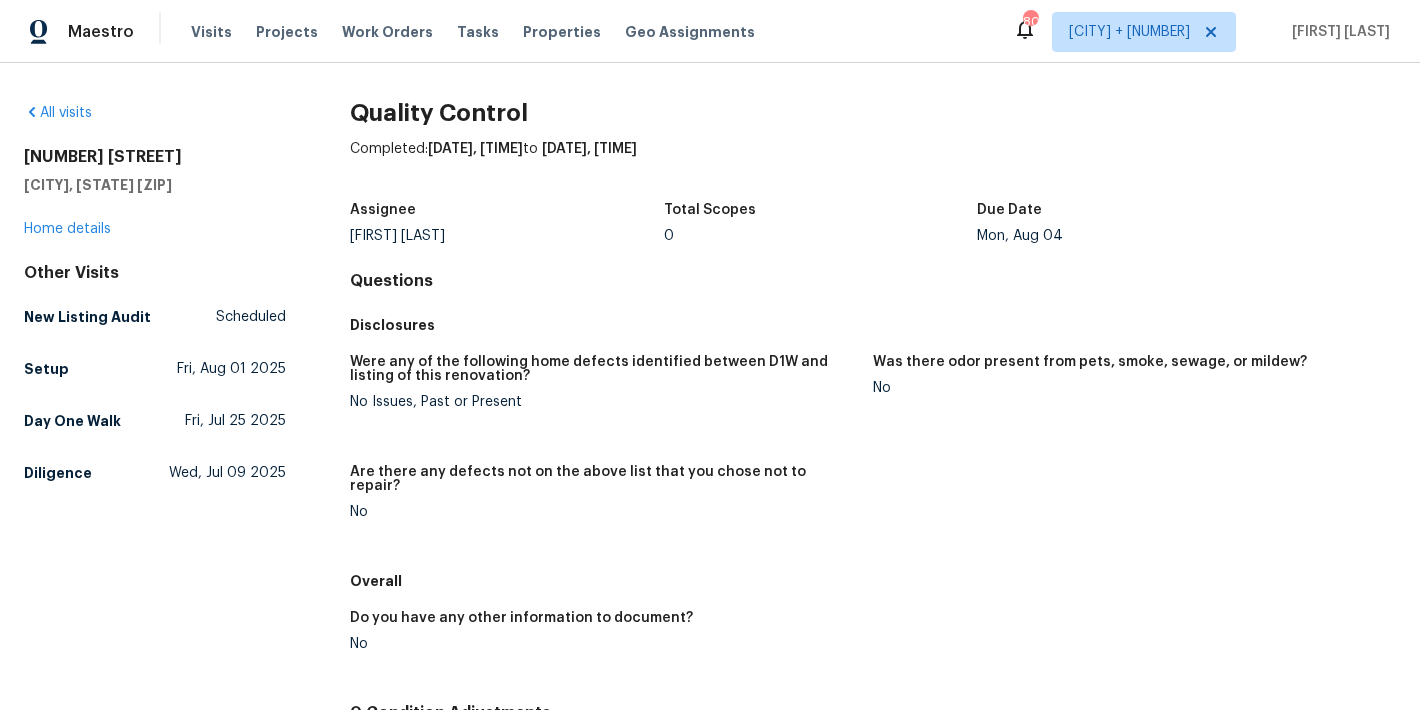 click on "Quality Control" at bounding box center (873, 113) 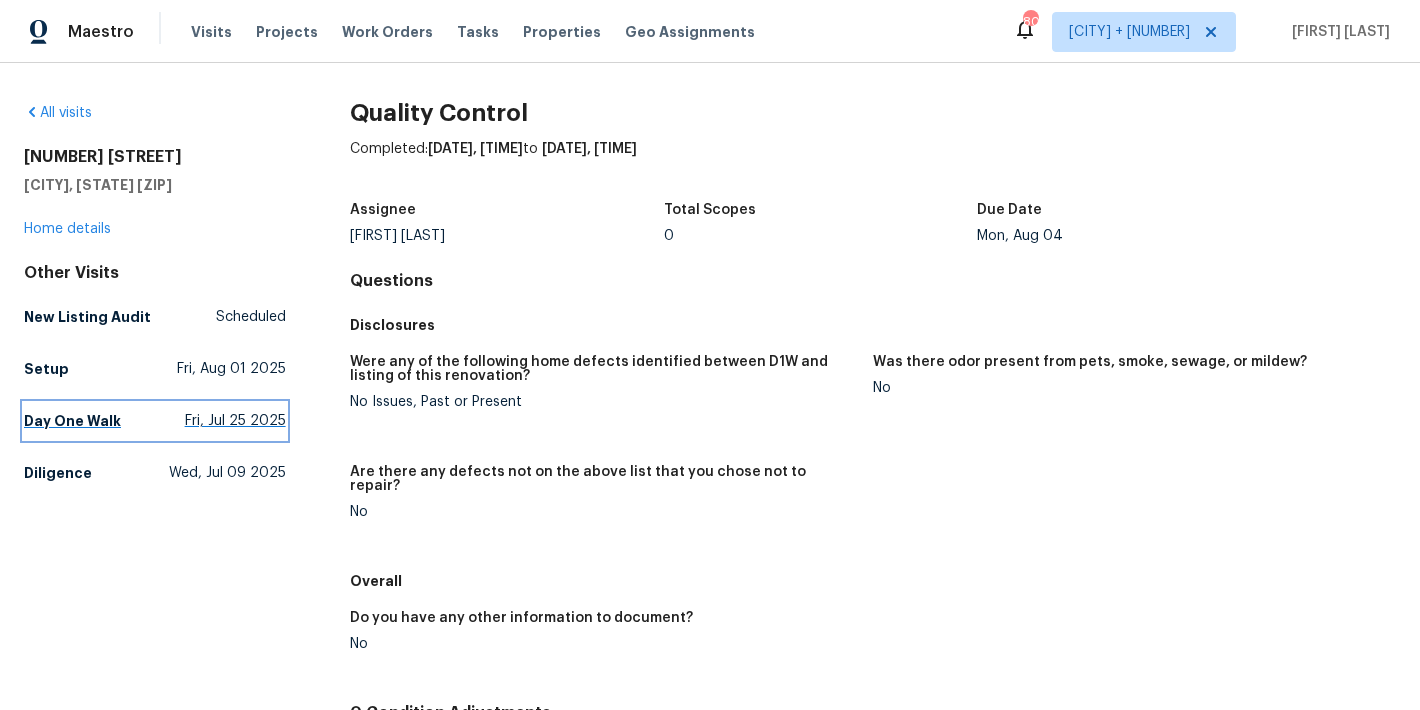 click on "Day One Walk" at bounding box center (72, 421) 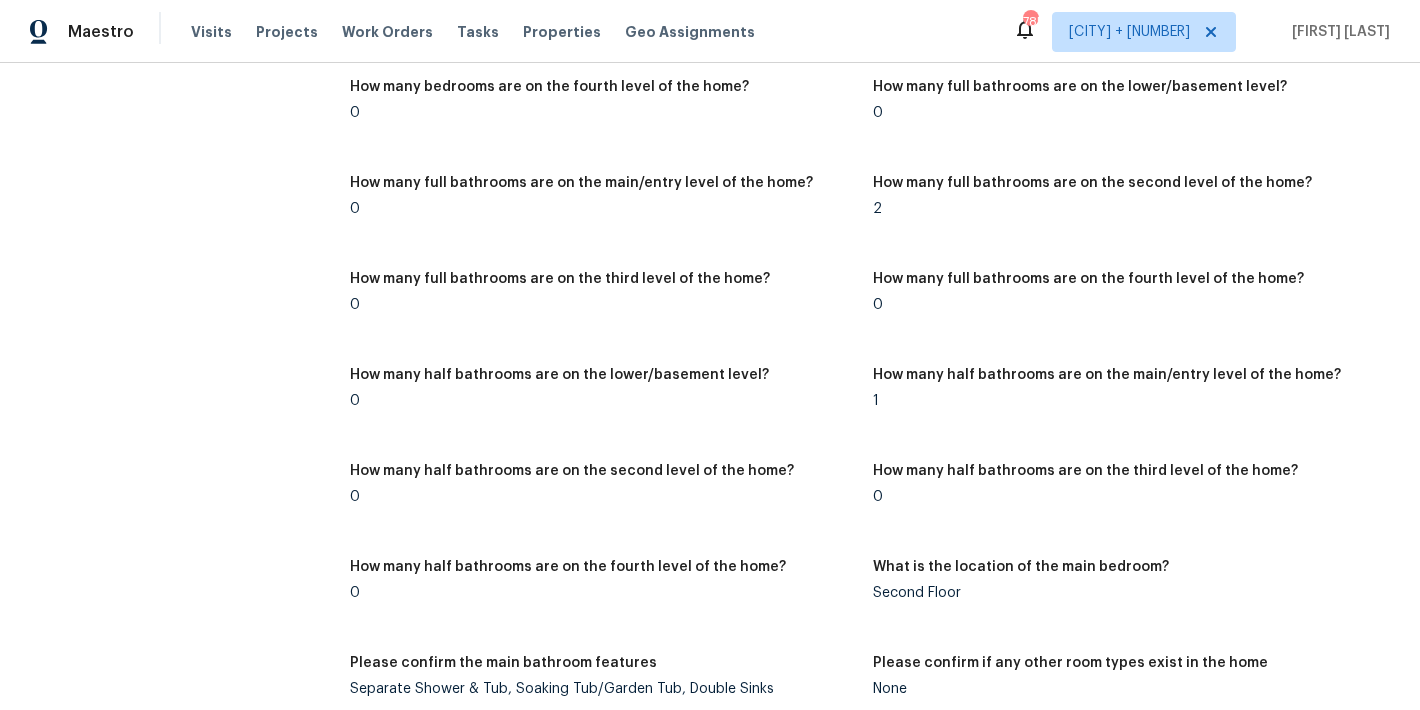 scroll, scrollTop: 0, scrollLeft: 0, axis: both 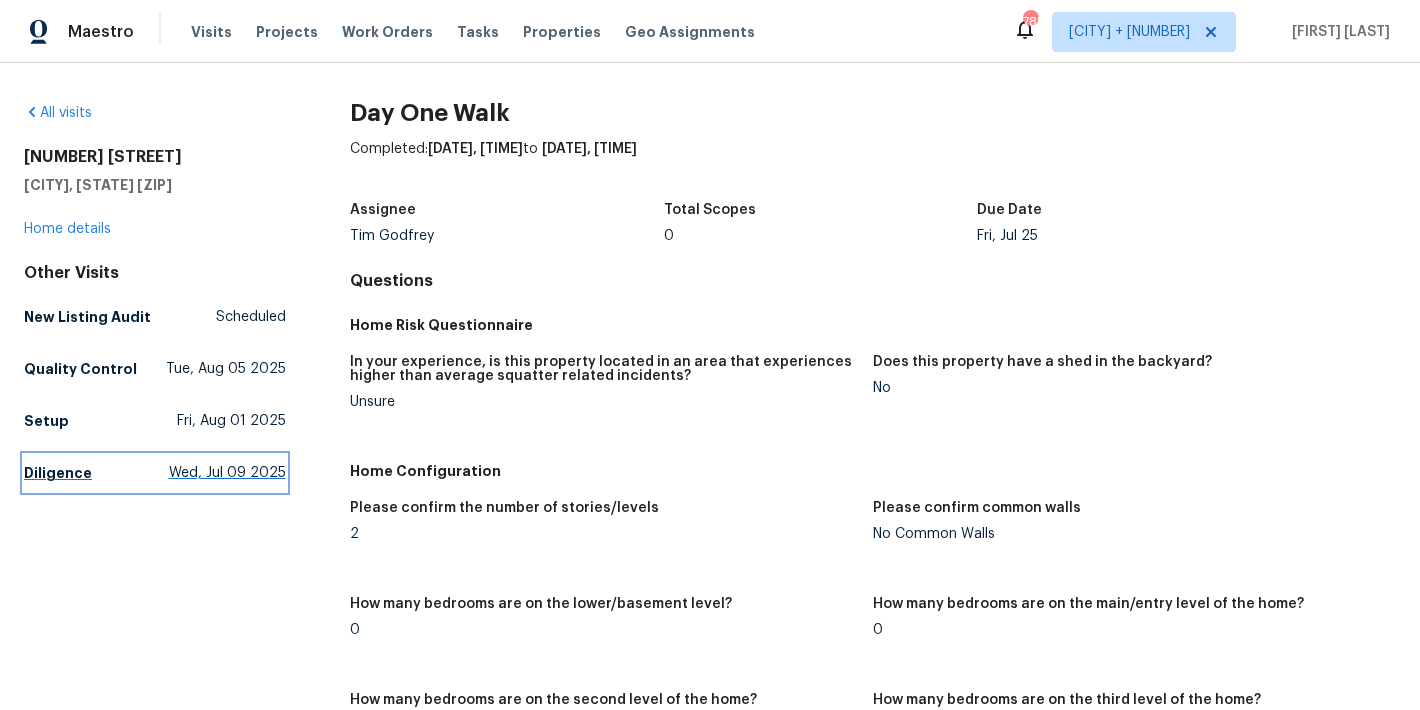 click on "Diligence" at bounding box center (58, 473) 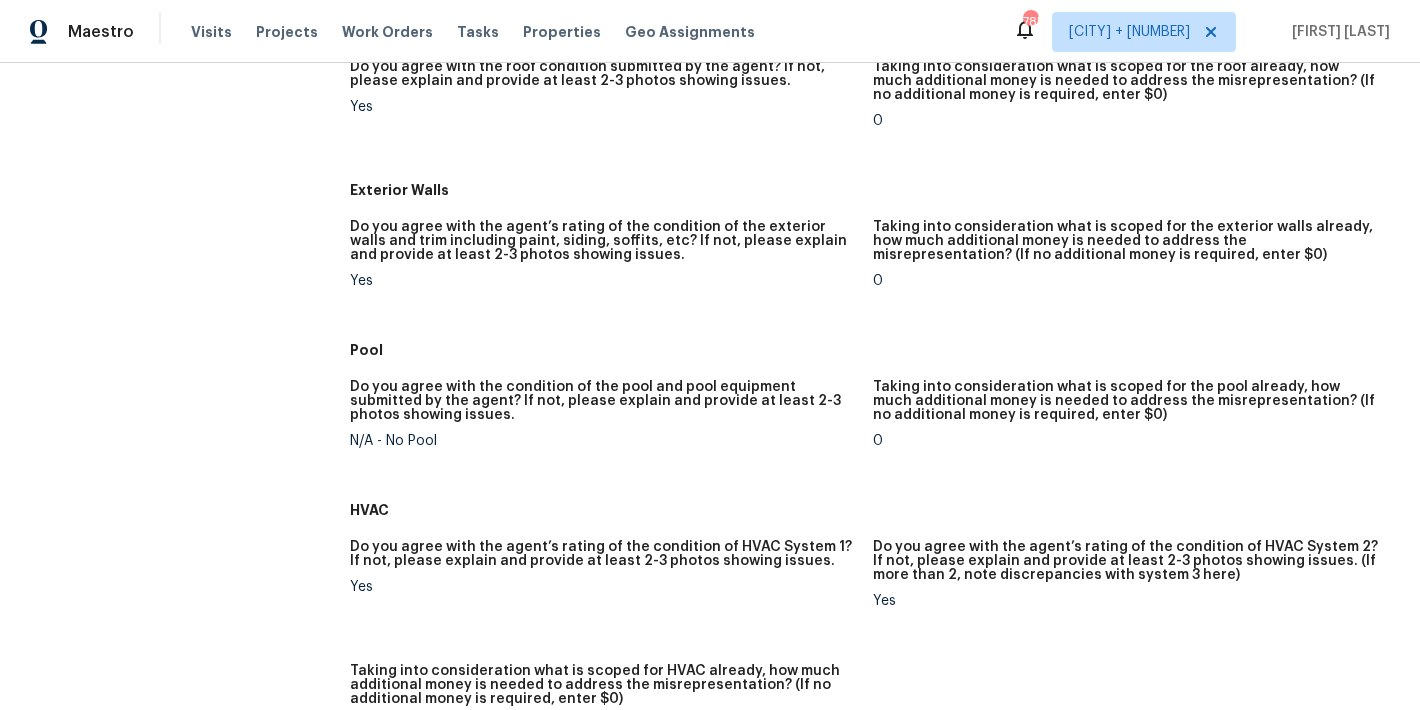 scroll, scrollTop: 0, scrollLeft: 0, axis: both 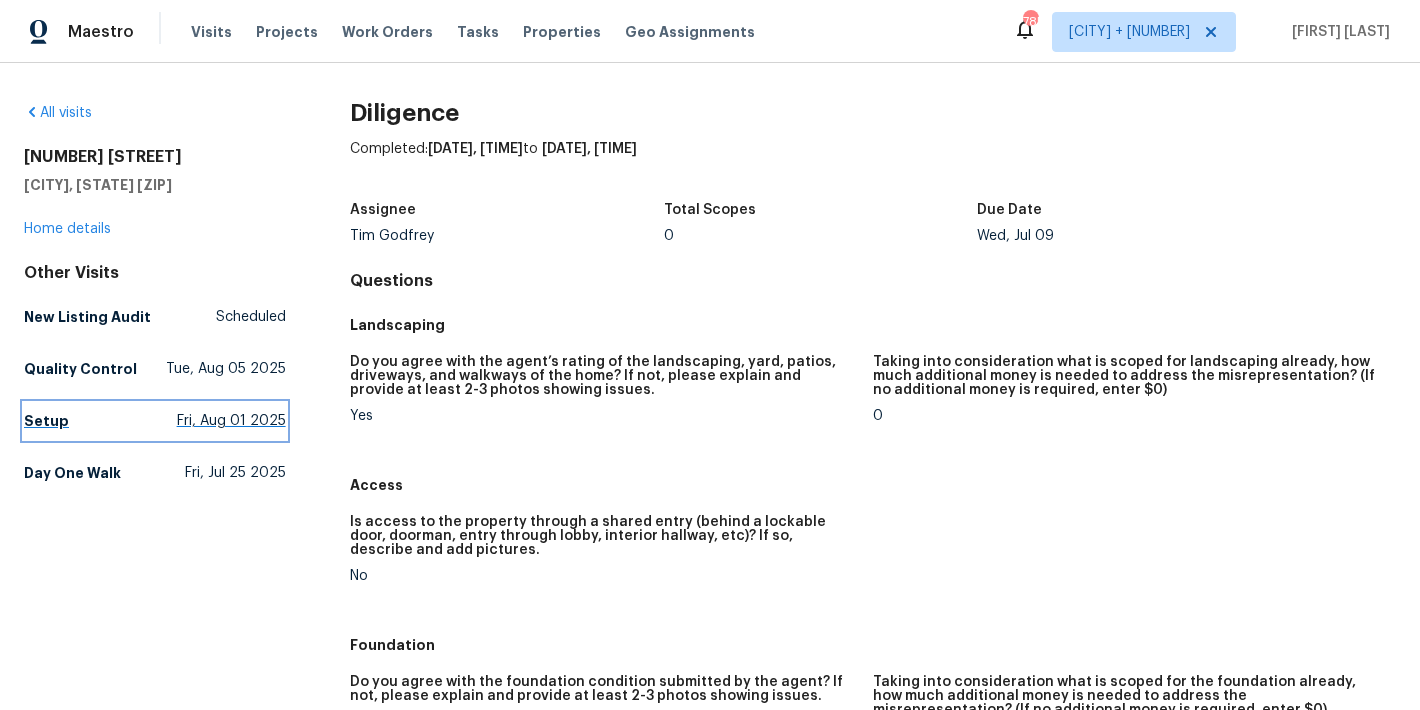 click on "Setup" at bounding box center (46, 421) 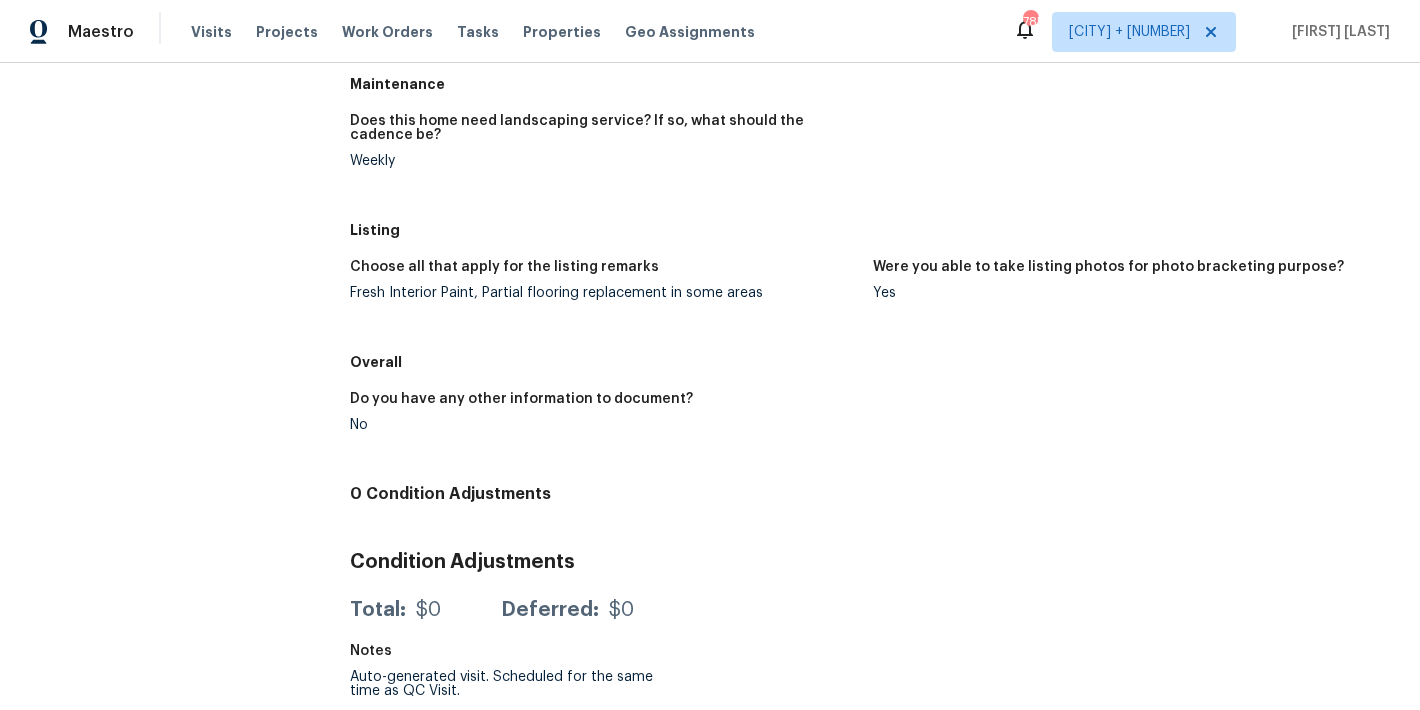 scroll, scrollTop: 0, scrollLeft: 0, axis: both 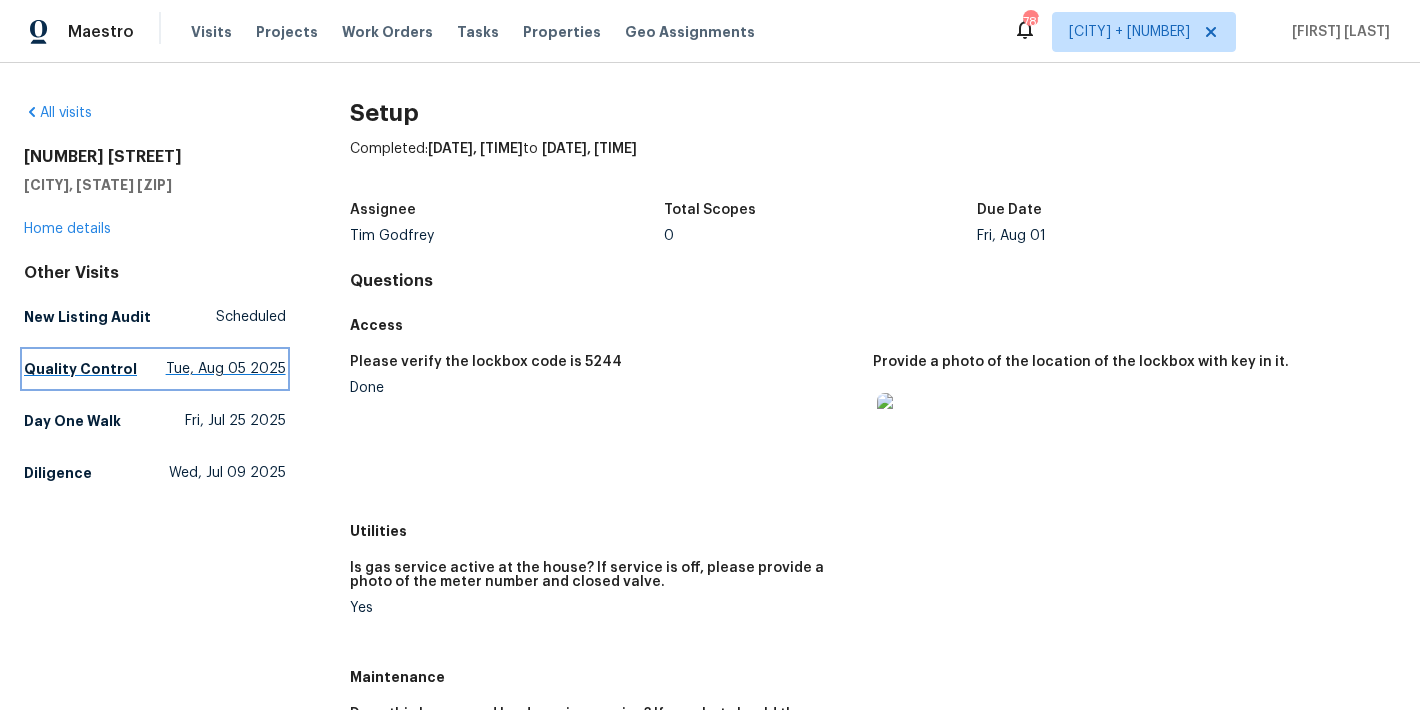 click on "Quality Control" at bounding box center (80, 369) 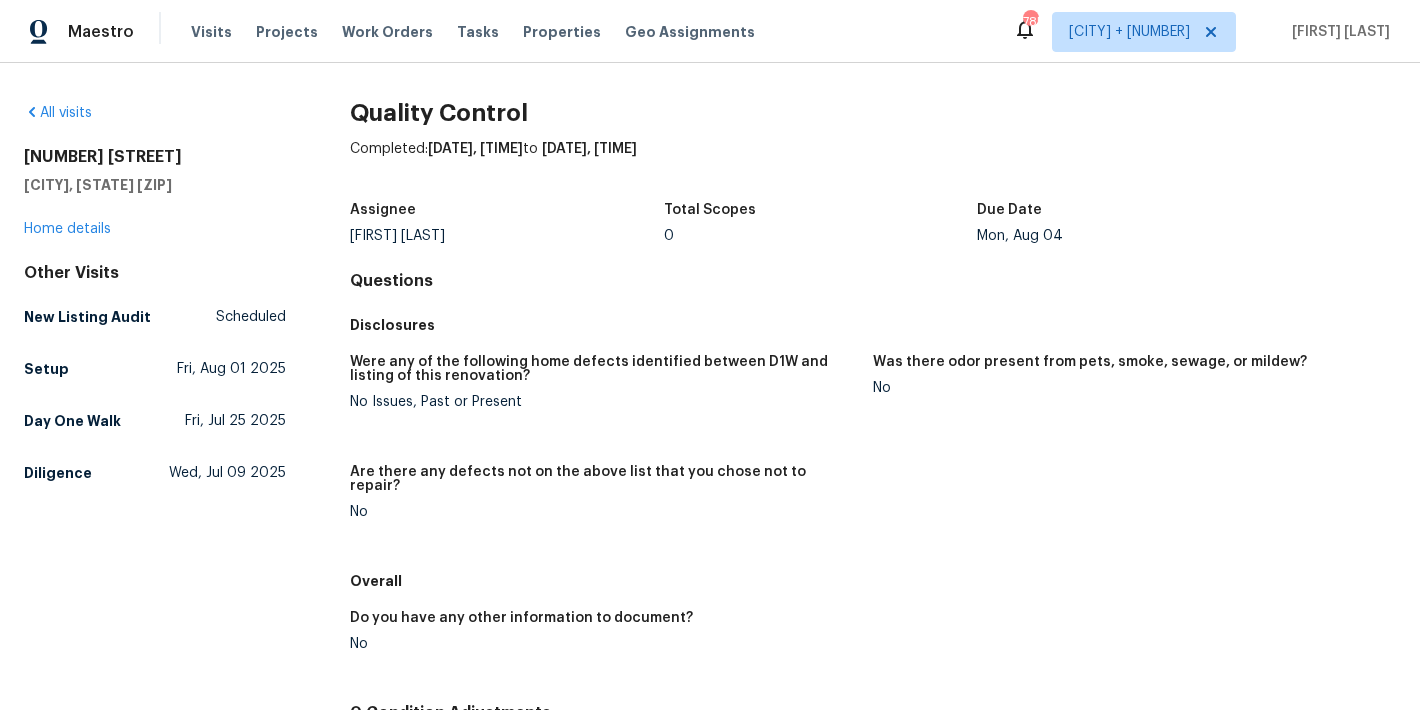 scroll, scrollTop: 206, scrollLeft: 0, axis: vertical 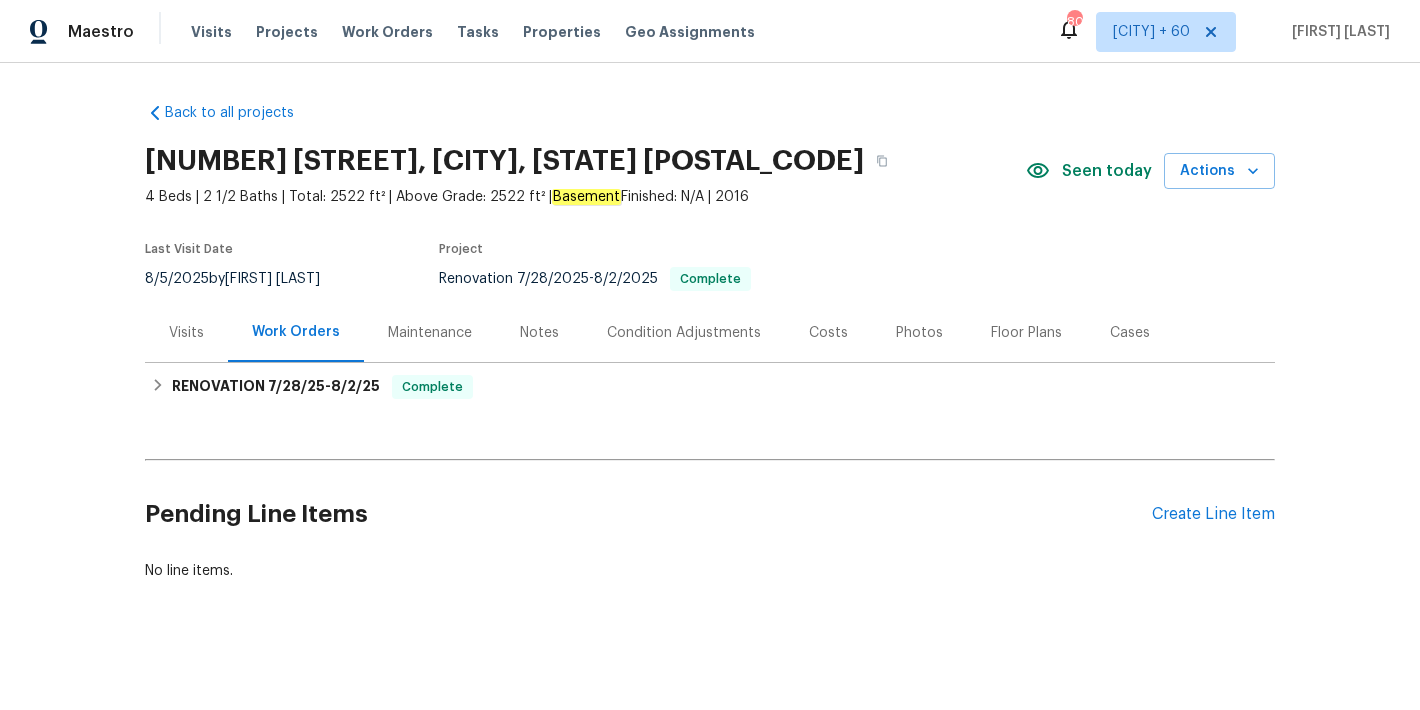 click on "Back to all projects [NUMBER] [STREET], [CITY], [STATE] [POSTAL_CODE] 4 Beds | 2 1/2 Baths | Total: 2522 ft² | Above Grade: 2522 ft² | Basement Finished: N/A | 2016 Seen today Actions Last Visit Date 8/5/2025 by [FIRST] [LAST] Project Renovation 7/28/2025 - 8/2/2025 Complete Visits Work Orders Maintenance Notes Condition Adjustments Costs Photos Floor Plans Cases RENOVATION 7/28/25 - 8/2/25 Complete RM Interiors FLOORING $1,684.37 2 Repairs 7/28/2025 - 7/31/2025 Complete Glen Property Maintenance LLC GENERAL_CONTRACTOR $325.00 1 Repair 7/31/2025 - 8/2/2025 Complete Z Innovations LLC GENERAL_CONTRACTOR $5,085.30 14 Repairs 7/28/2025 - 8/1/2025 Complete Centralized Purchasing PAINTING, APPLIANCE, CABINETS, OD_SELECT $734.29 1 Repair 7/28/2025 - 7/28/2025 Complete Pending Line Items Create Line Item No line items." at bounding box center [710, 342] 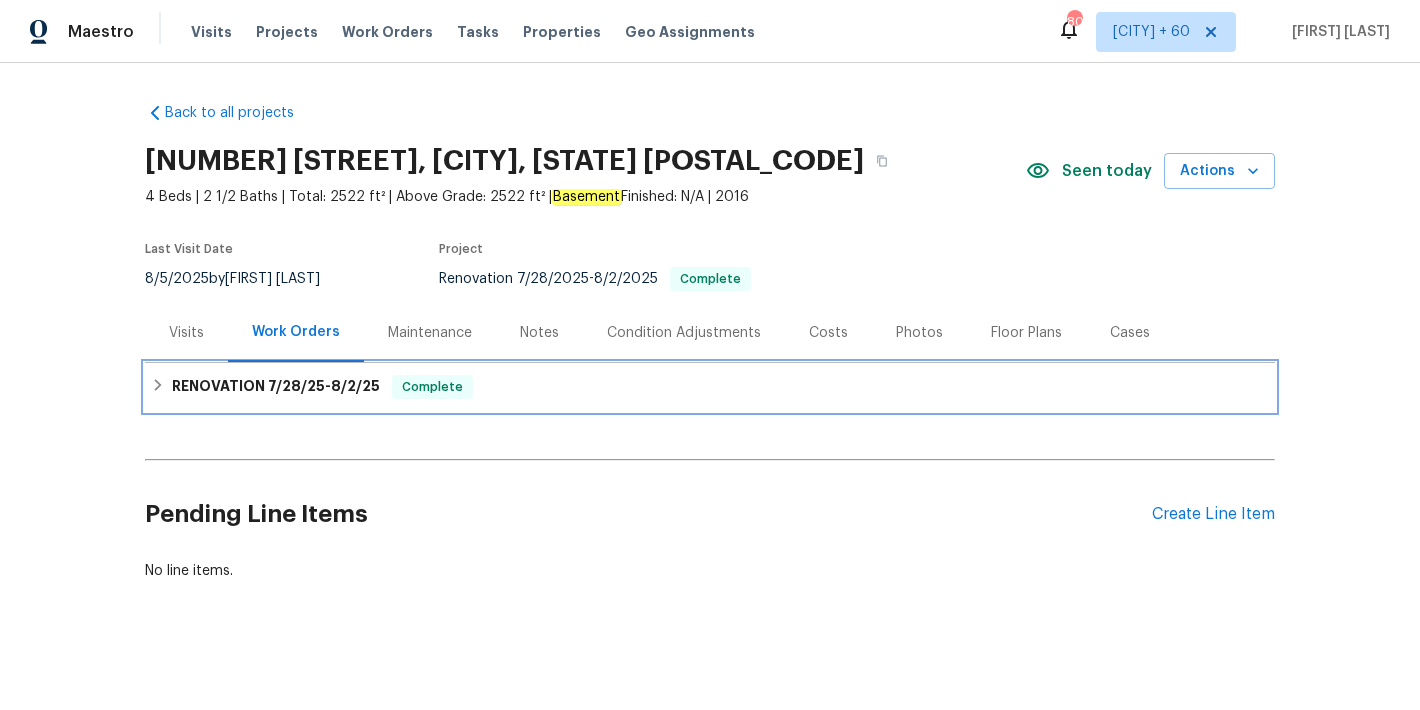 click on "7/28/25" at bounding box center (296, 386) 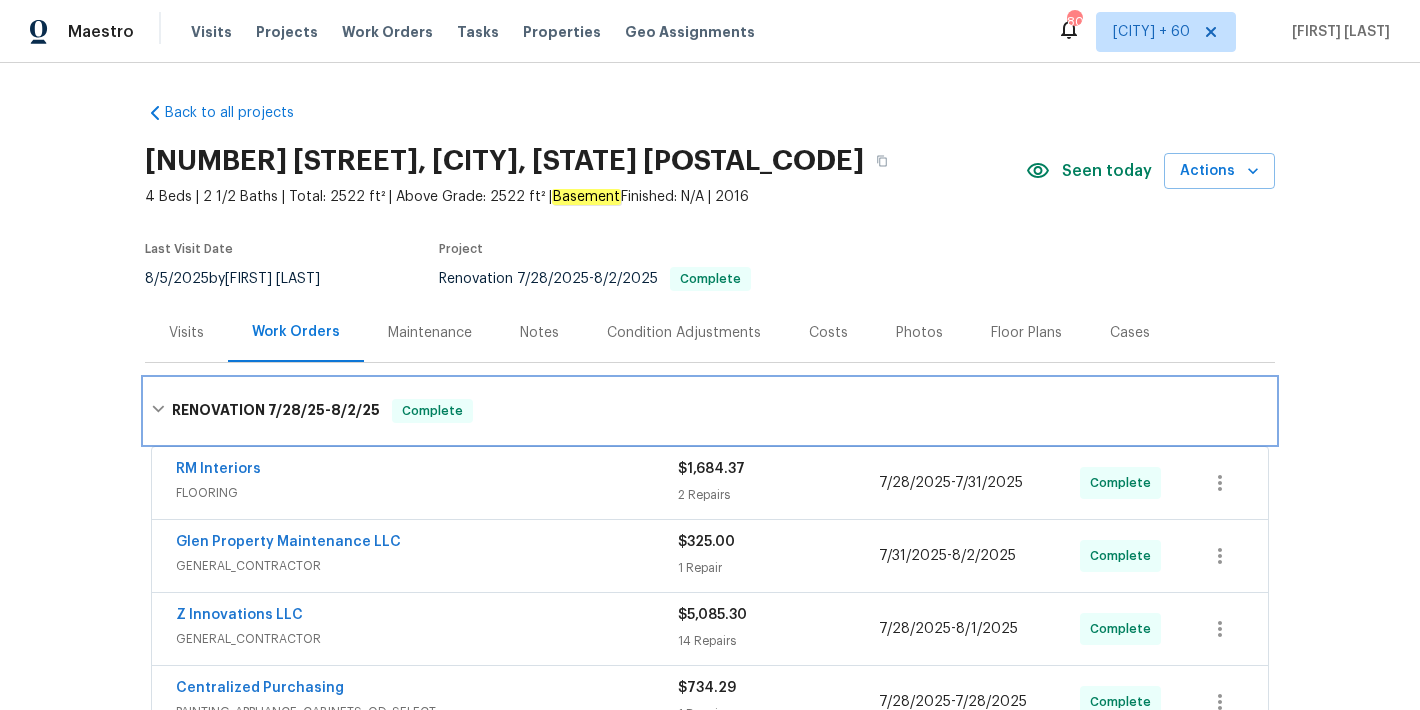 scroll, scrollTop: 356, scrollLeft: 0, axis: vertical 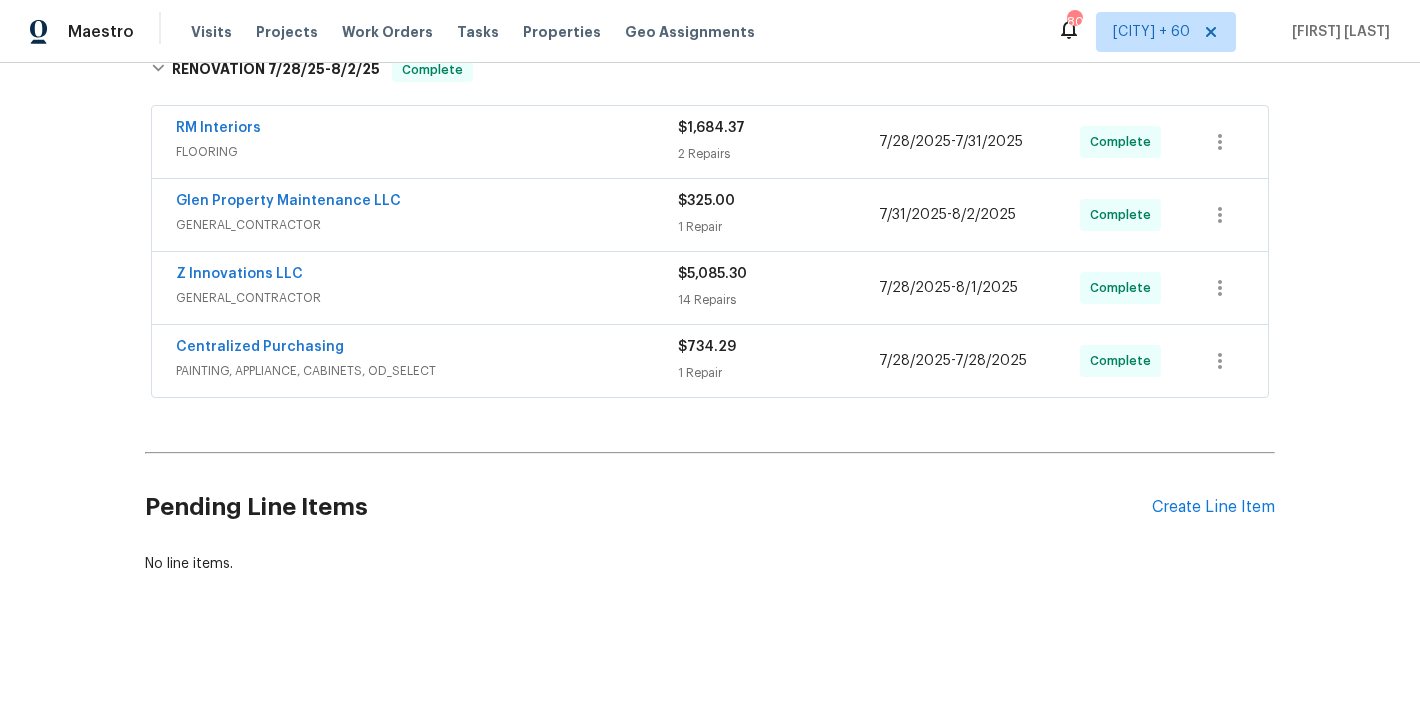 click on "PAINTING, APPLIANCE, CABINETS, OD_SELECT" at bounding box center [427, 371] 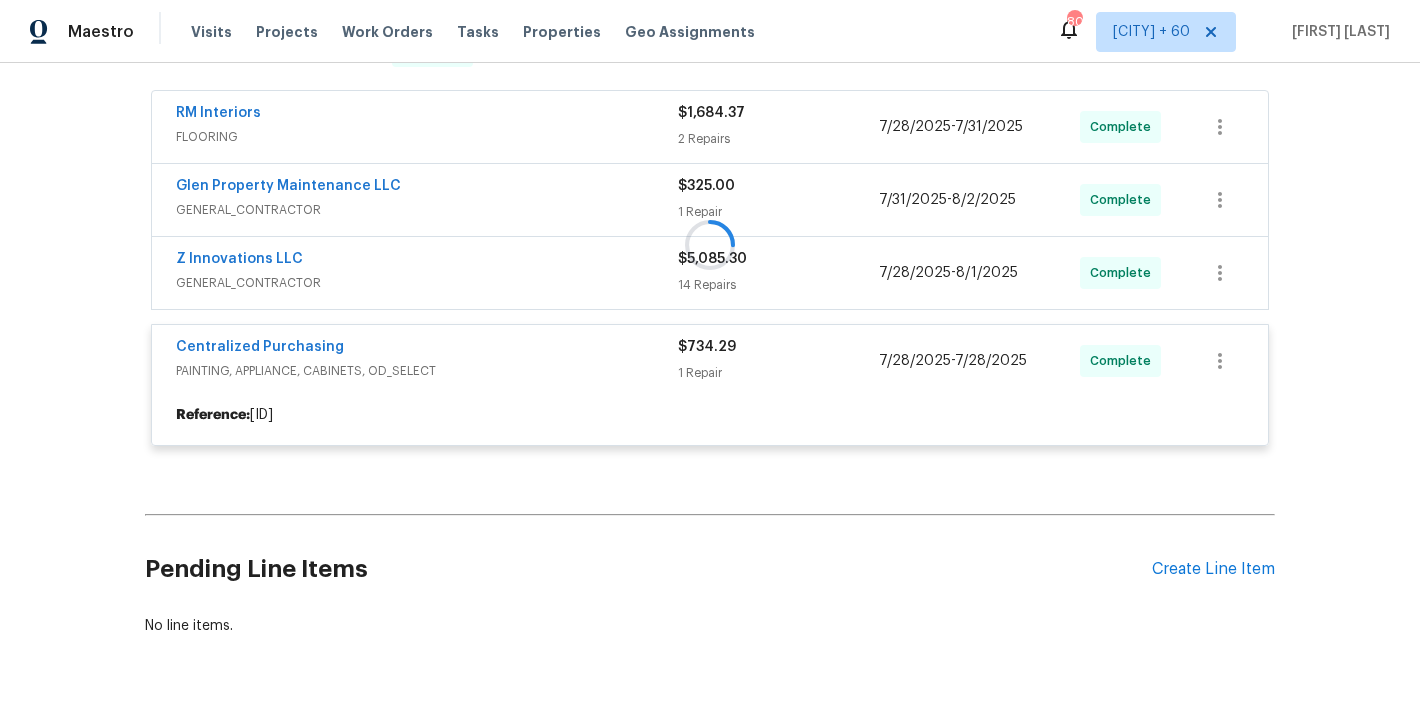 scroll, scrollTop: 300, scrollLeft: 0, axis: vertical 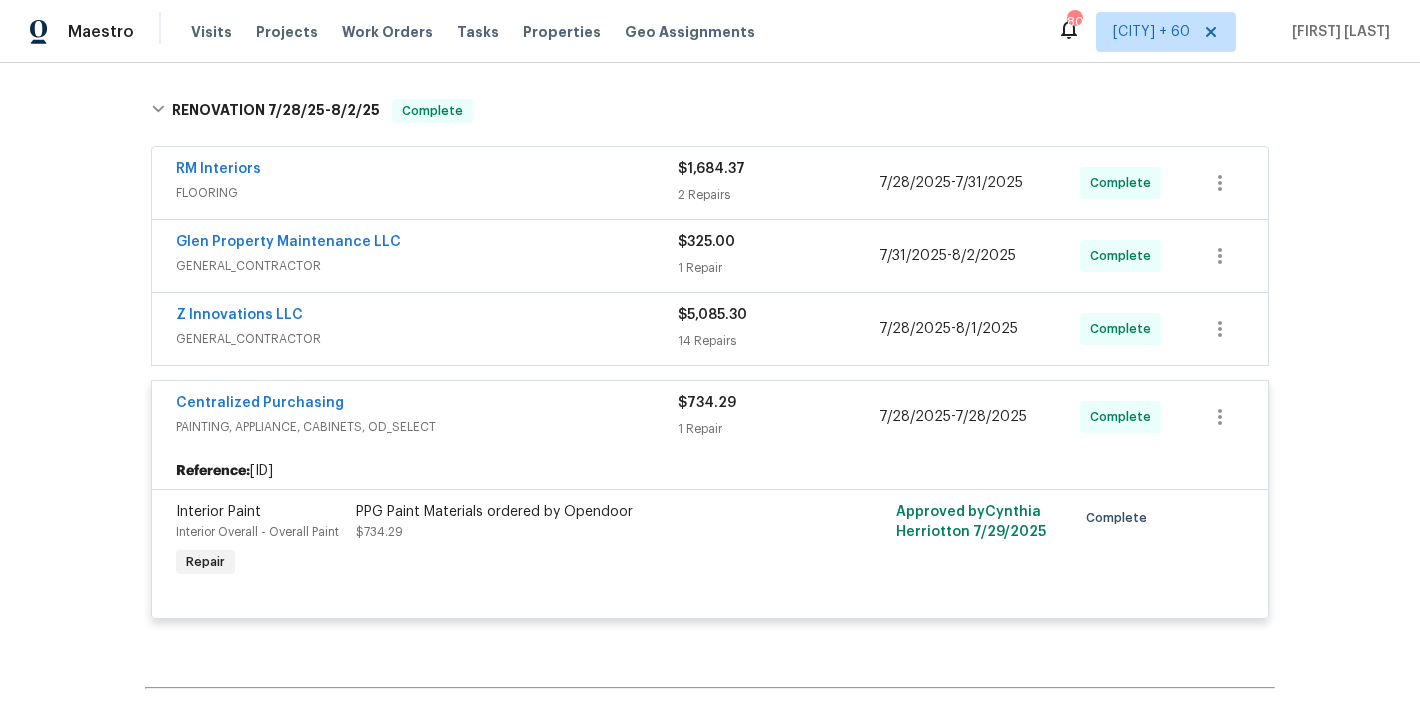 click on "Z Innovations LLC" at bounding box center (427, 317) 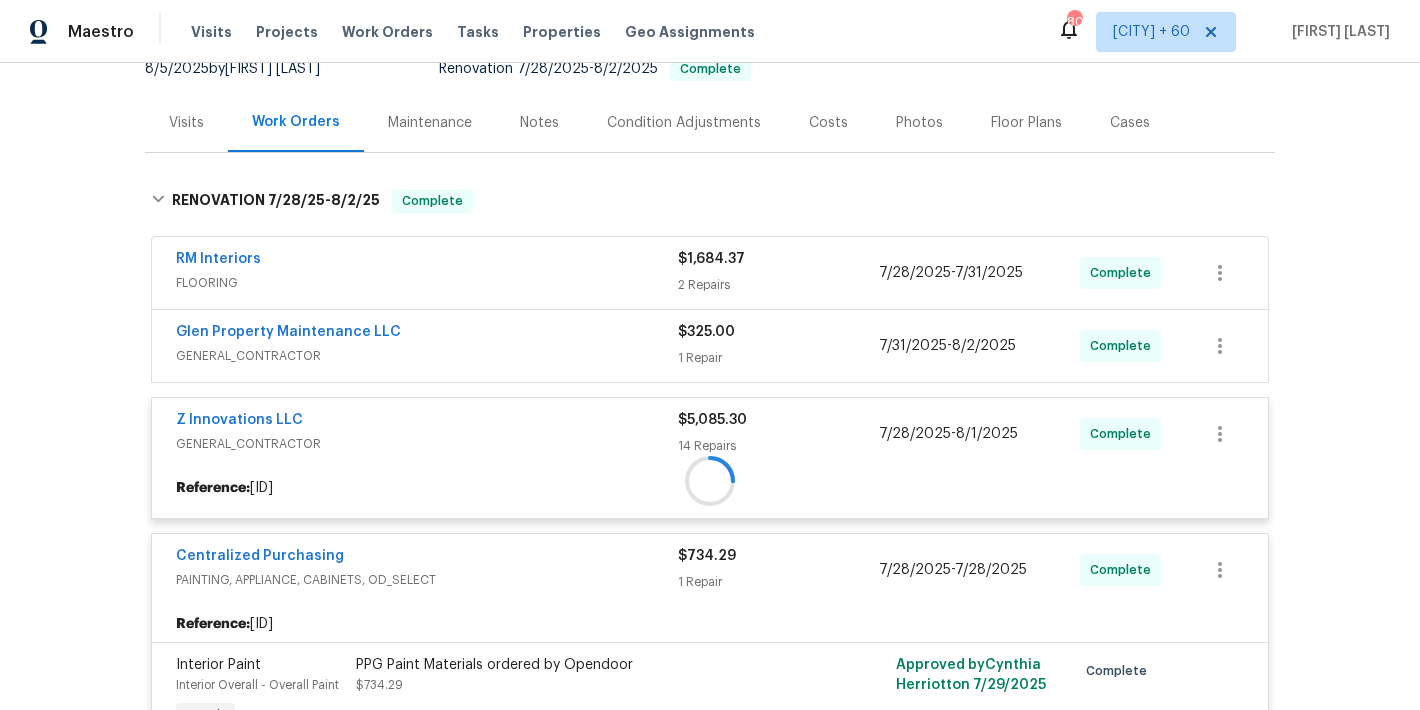 scroll, scrollTop: 196, scrollLeft: 0, axis: vertical 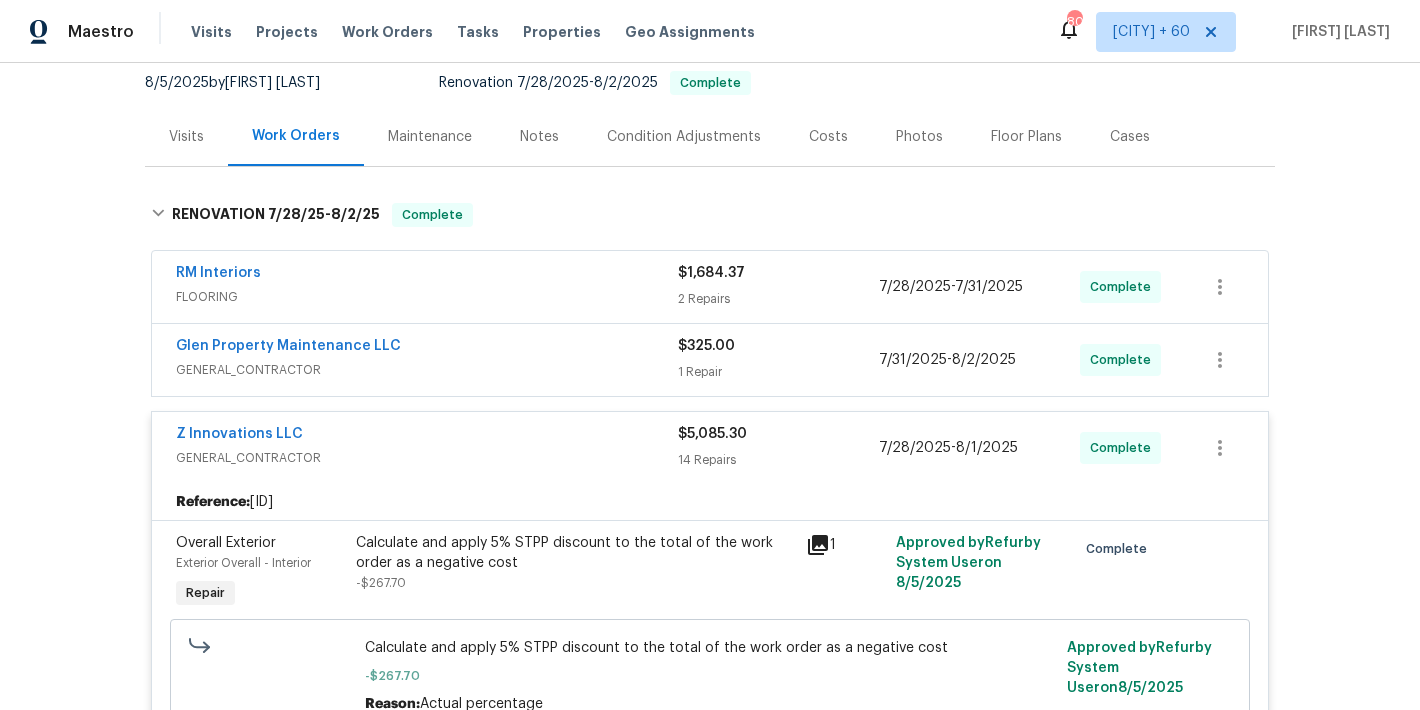 click on "Glen Property Maintenance LLC" at bounding box center [427, 348] 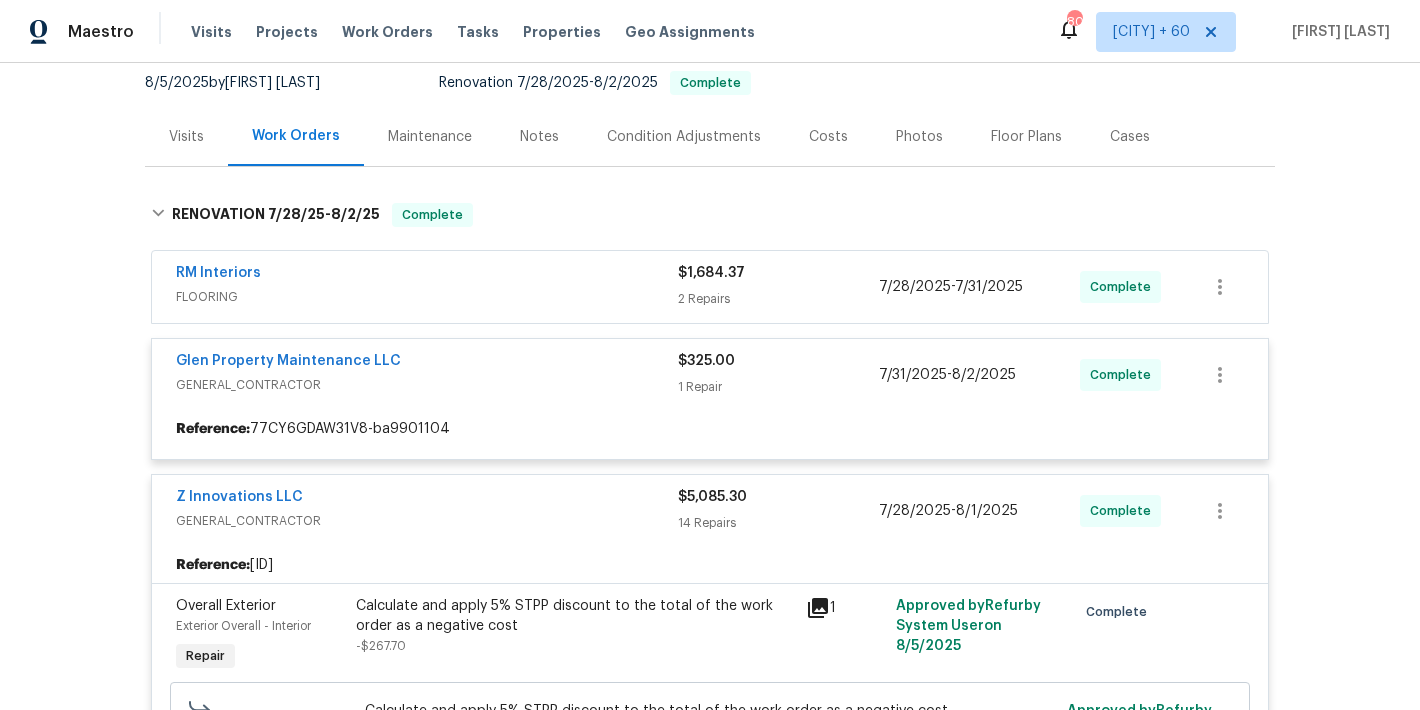 scroll, scrollTop: 101, scrollLeft: 0, axis: vertical 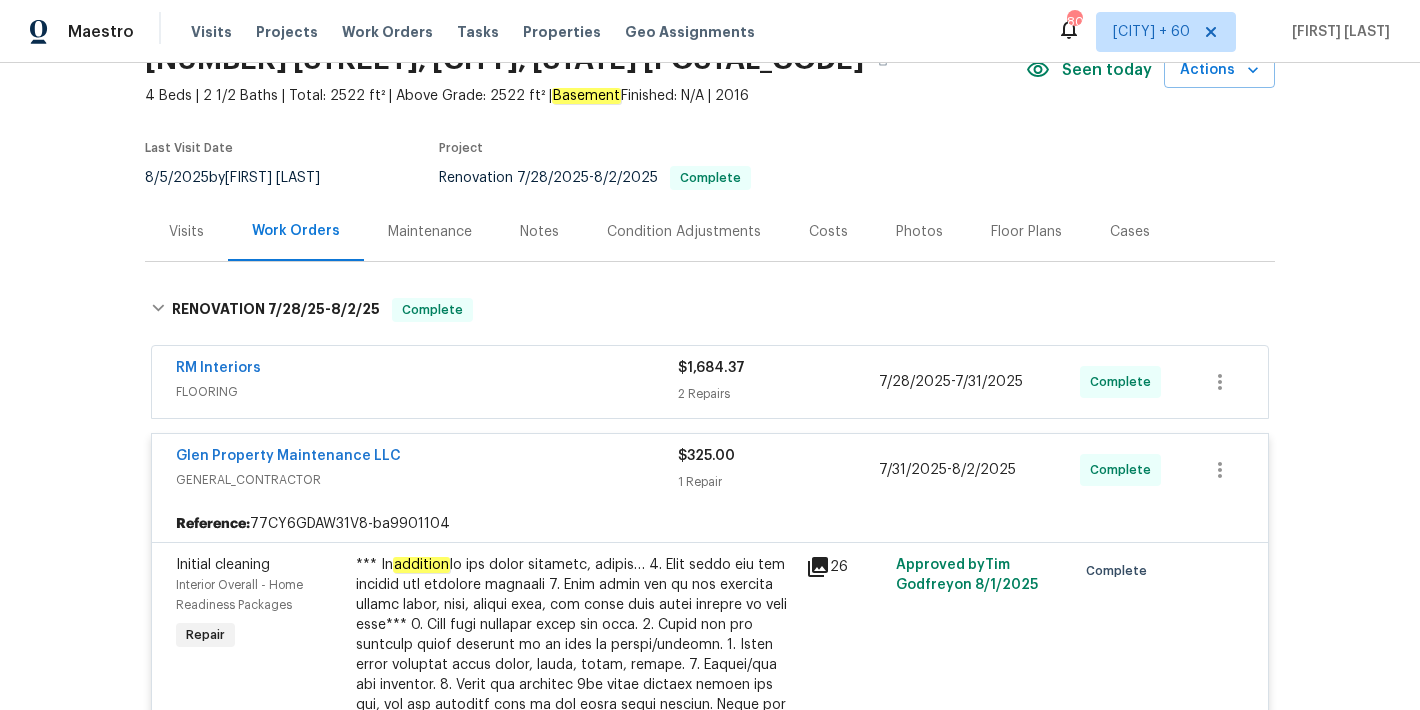 click on "FLOORING" at bounding box center (427, 392) 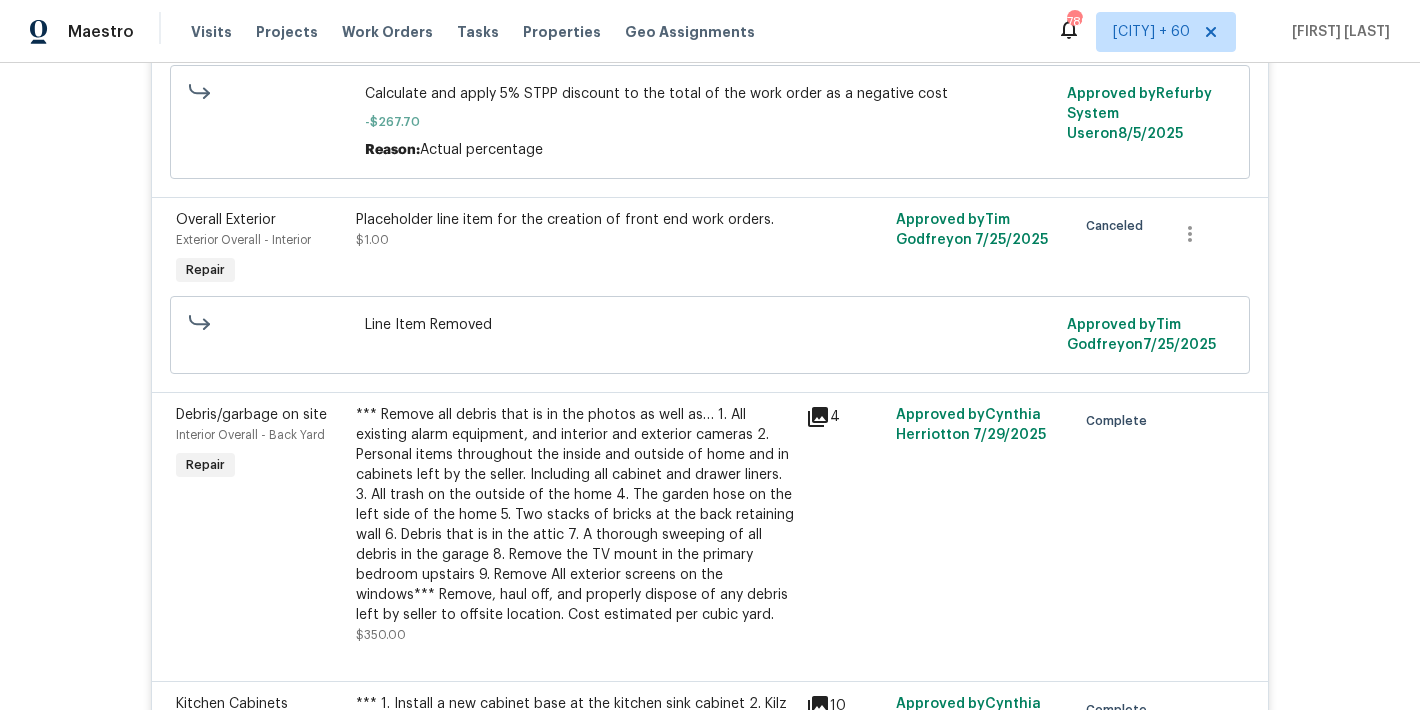 scroll, scrollTop: 3625, scrollLeft: 0, axis: vertical 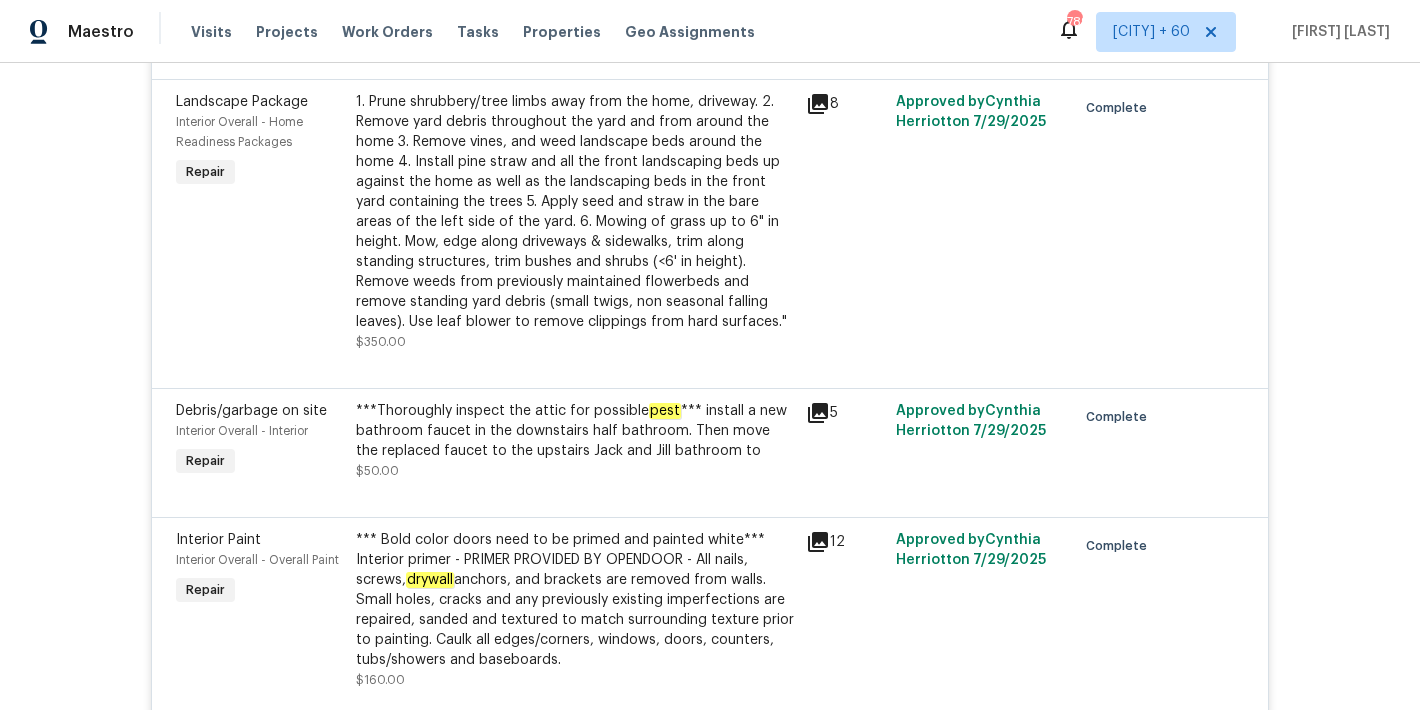 click on "*** install a new bathroom faucet in the downstairs half bathroom. Then move the replaced faucet to the upstairs Jack and Jill bathroom to" at bounding box center (575, 431) 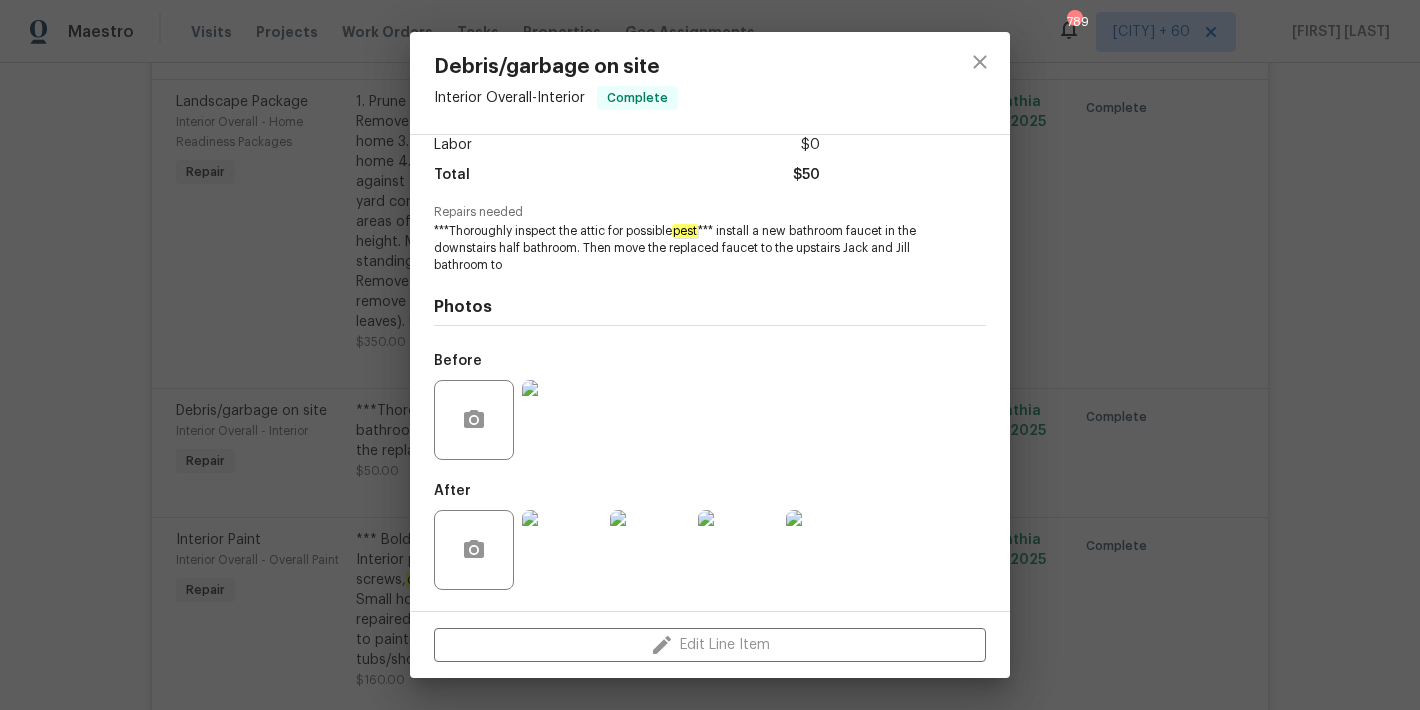 scroll, scrollTop: 161, scrollLeft: 0, axis: vertical 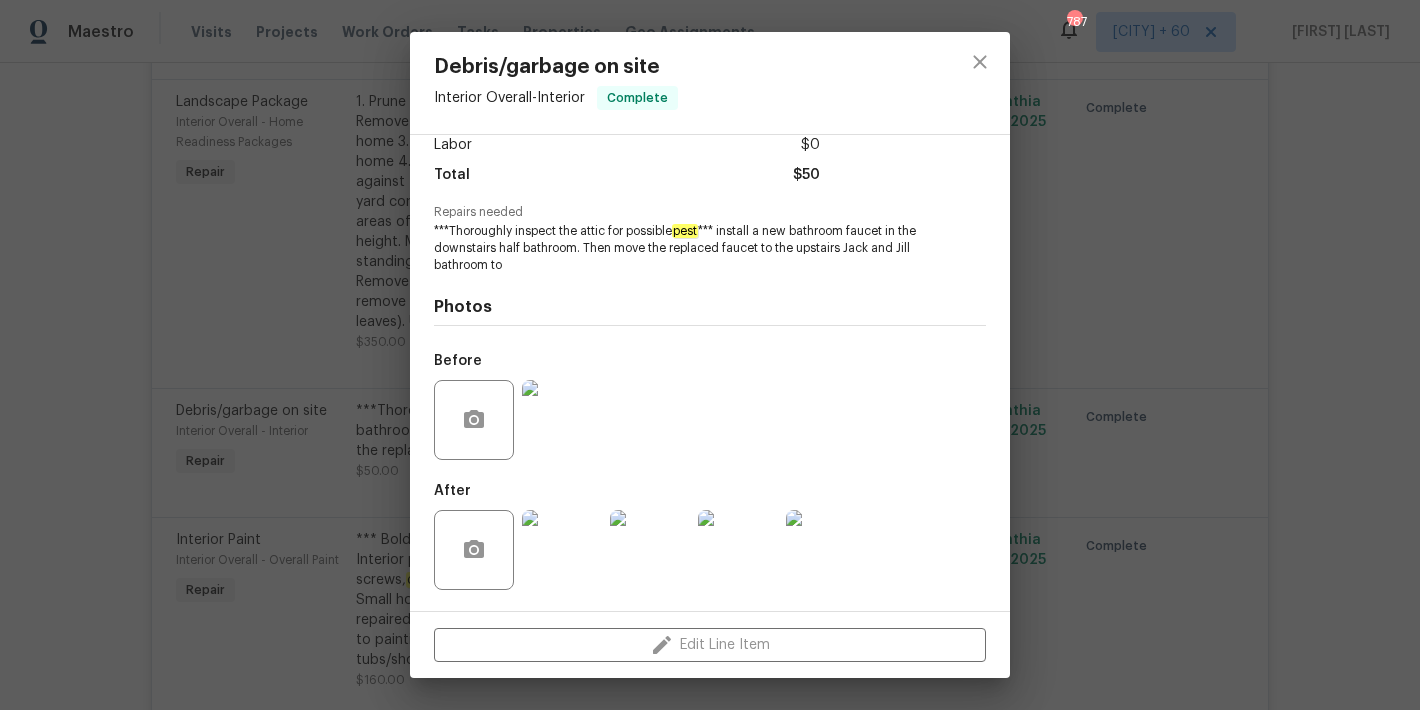 click at bounding box center [562, 550] 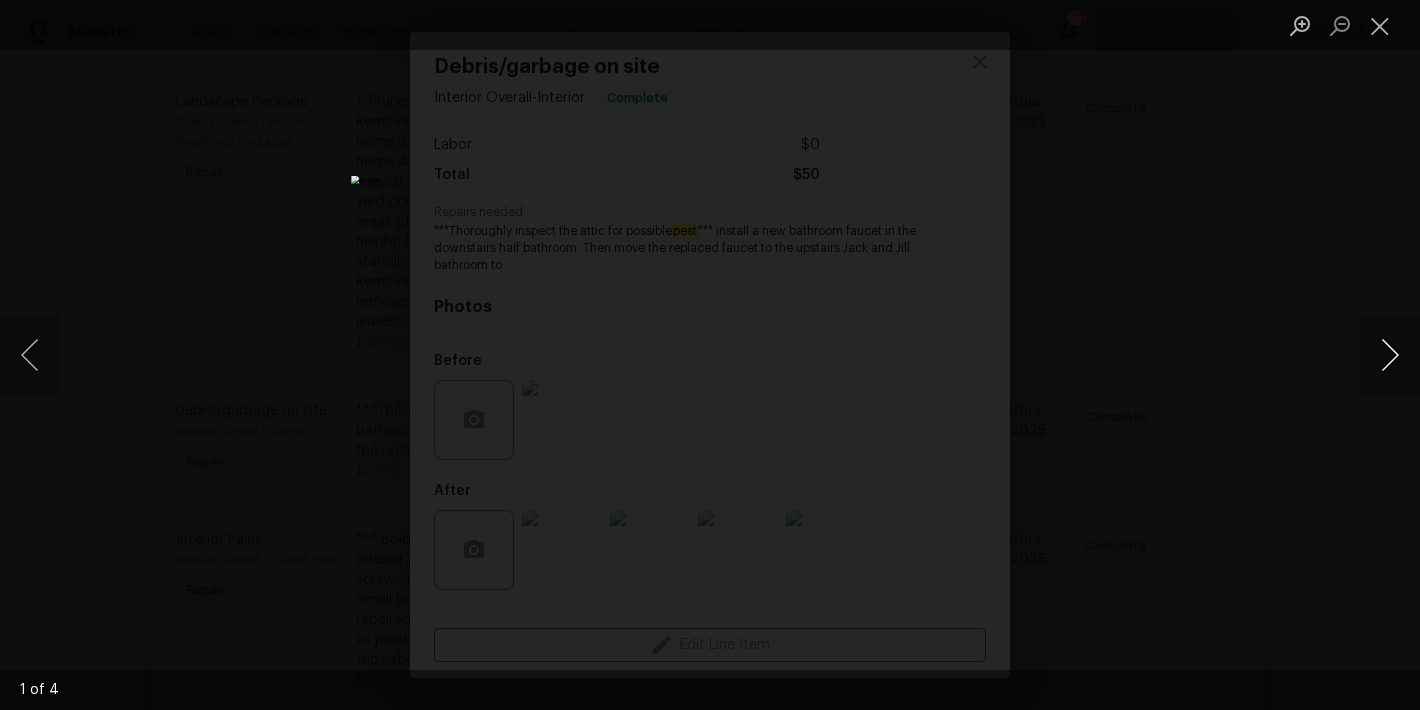 click at bounding box center (1390, 355) 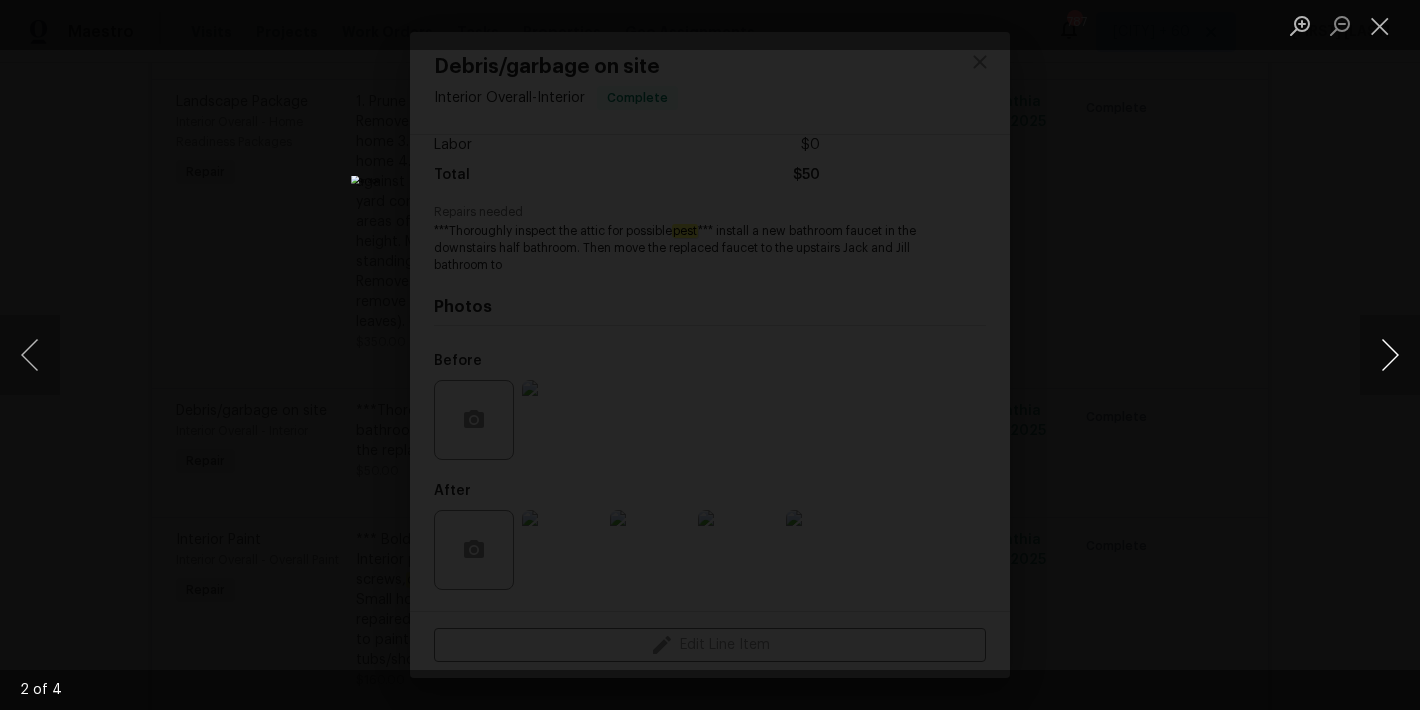click at bounding box center (1390, 355) 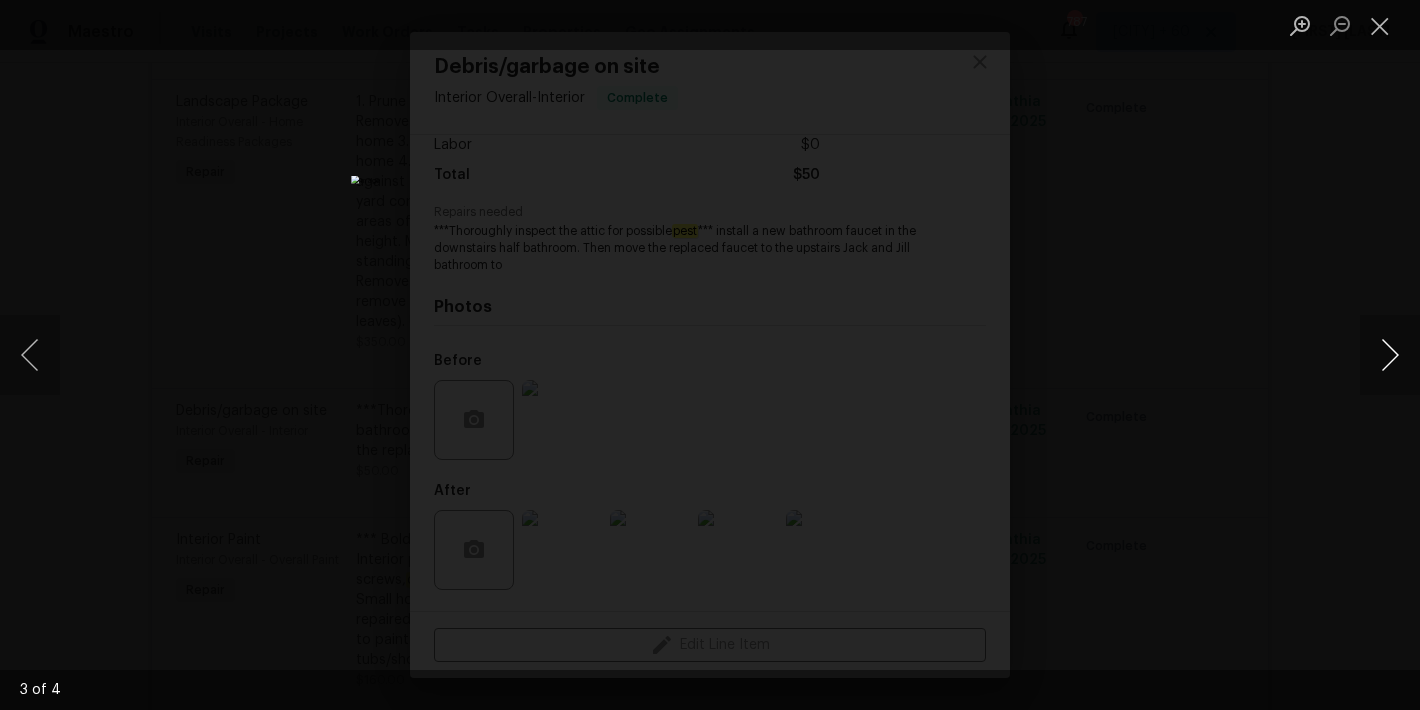 click at bounding box center [1390, 355] 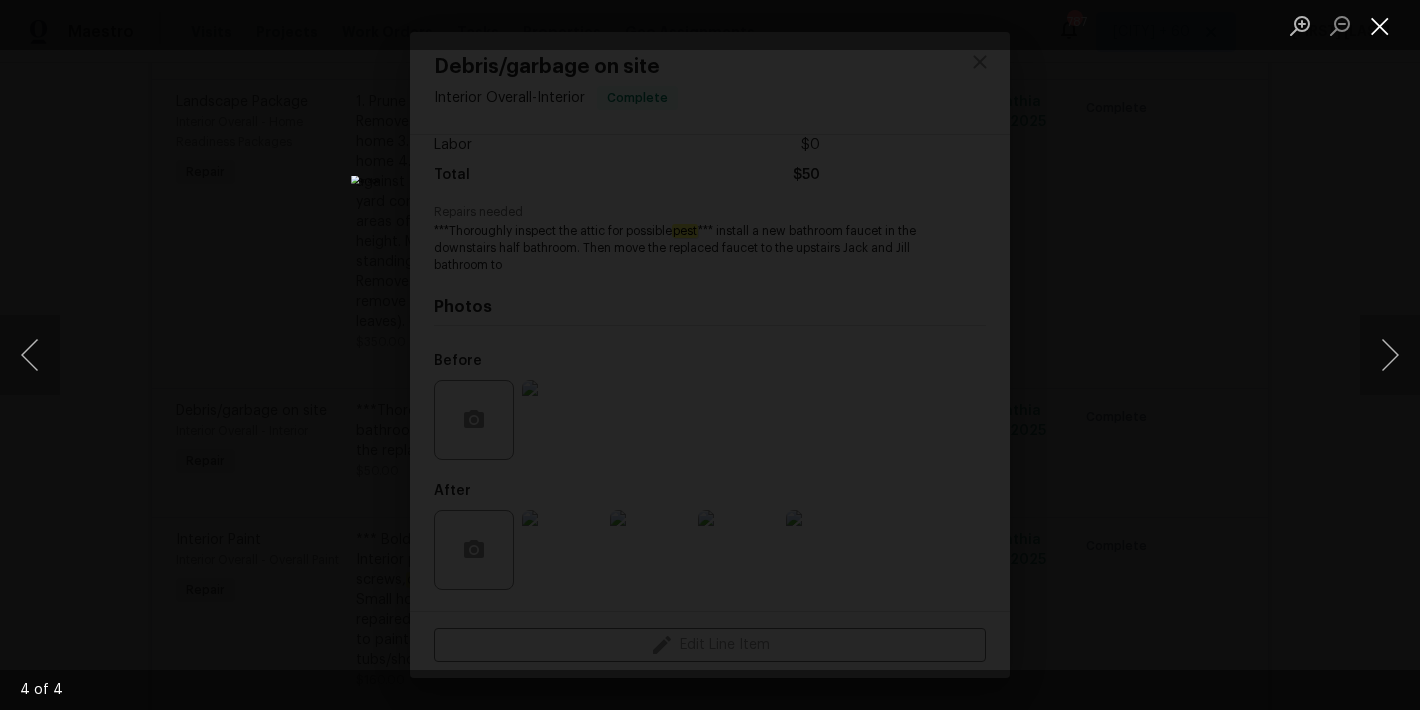click at bounding box center [1380, 25] 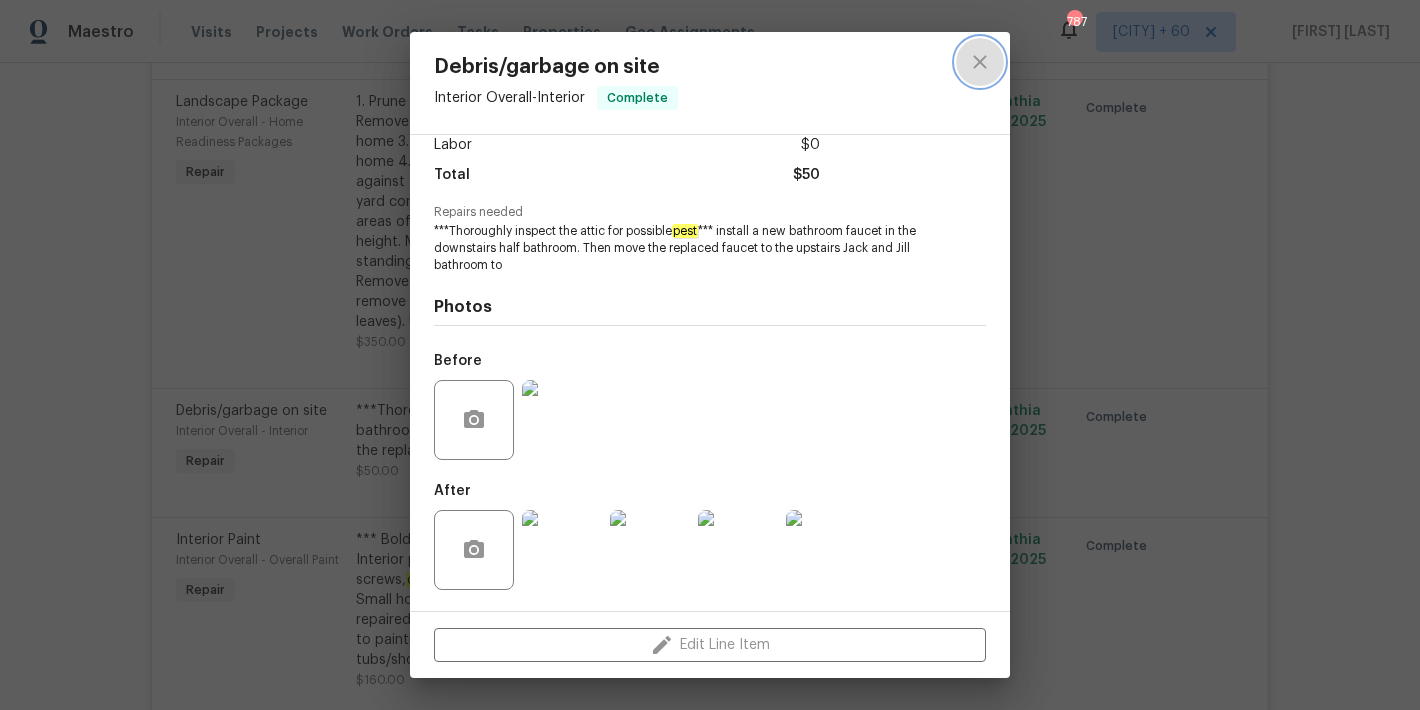 click 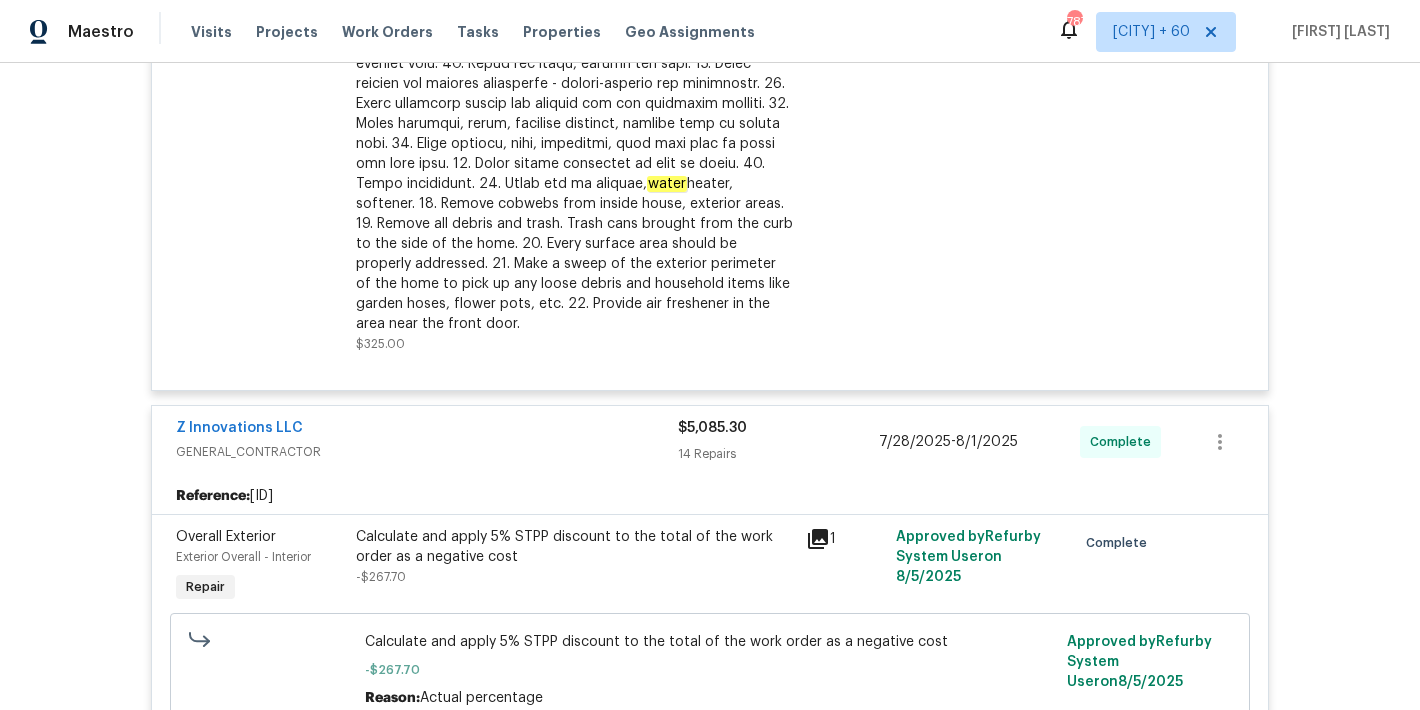 scroll, scrollTop: 1131, scrollLeft: 0, axis: vertical 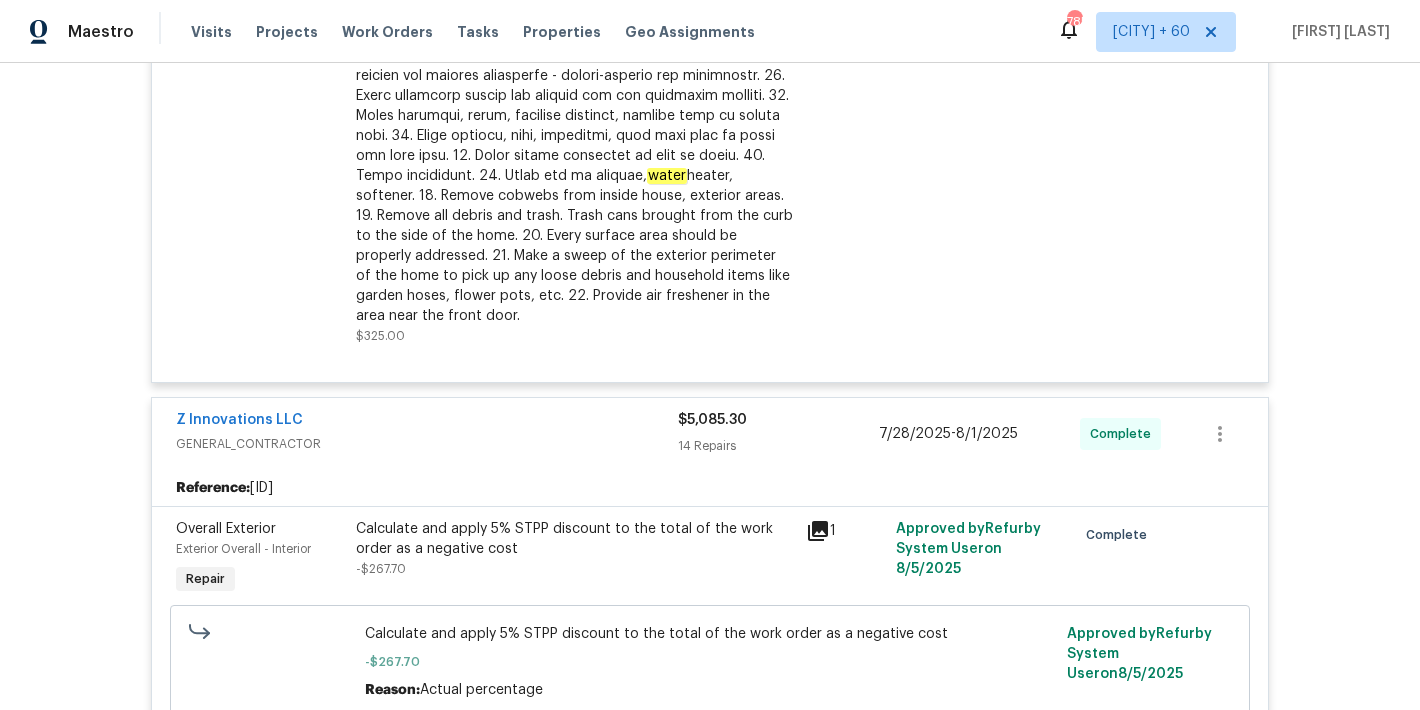 click on "Back to all projects [NUMBER] [STREET], [CITY], [STATE] [POSTAL_CODE] 4 Beds | 2 1/2 Baths | Total: 2522 ft² | Above Grade: 2522 ft² | Basement Finished: N/A | 2016 Seen today Actions Last Visit Date 8/5/2025 by [FIRST] [LAST] Project Renovation 7/28/2025 - 8/2/2025 Complete Visits Work Orders Maintenance Notes Condition Adjustments Costs Photos Floor Plans Cases RENOVATION 7/28/25 - 8/2/25 Complete RM Interiors FLOORING $1,684.37 2 Repairs 7/28/2025 - 7/31/2025 Complete Flooring Extras Interior Overall - Overall Flooring Repair Carpet - OD Bodenger Way 749 Bird Bath 25oz 144 $11.34 $1,632.96 Pad - 6lb 3/8in Super Magic 140 $0.00 $0.00 Demo - Carpet 114.25 $0.45 $51.41 Install - Carpet Standard 144 $0.00 $0.00 Subtotal $1,684.37 $298.37 11 Approved by [FIRST] [LAST] on 7/31/2025 Complete Flooring General Interior Overall - Overall Flooring Repair ***Full carpet replacement in all previously carpeted areas do to odor and stains. *** Install new carpet" at bounding box center [710, 386] 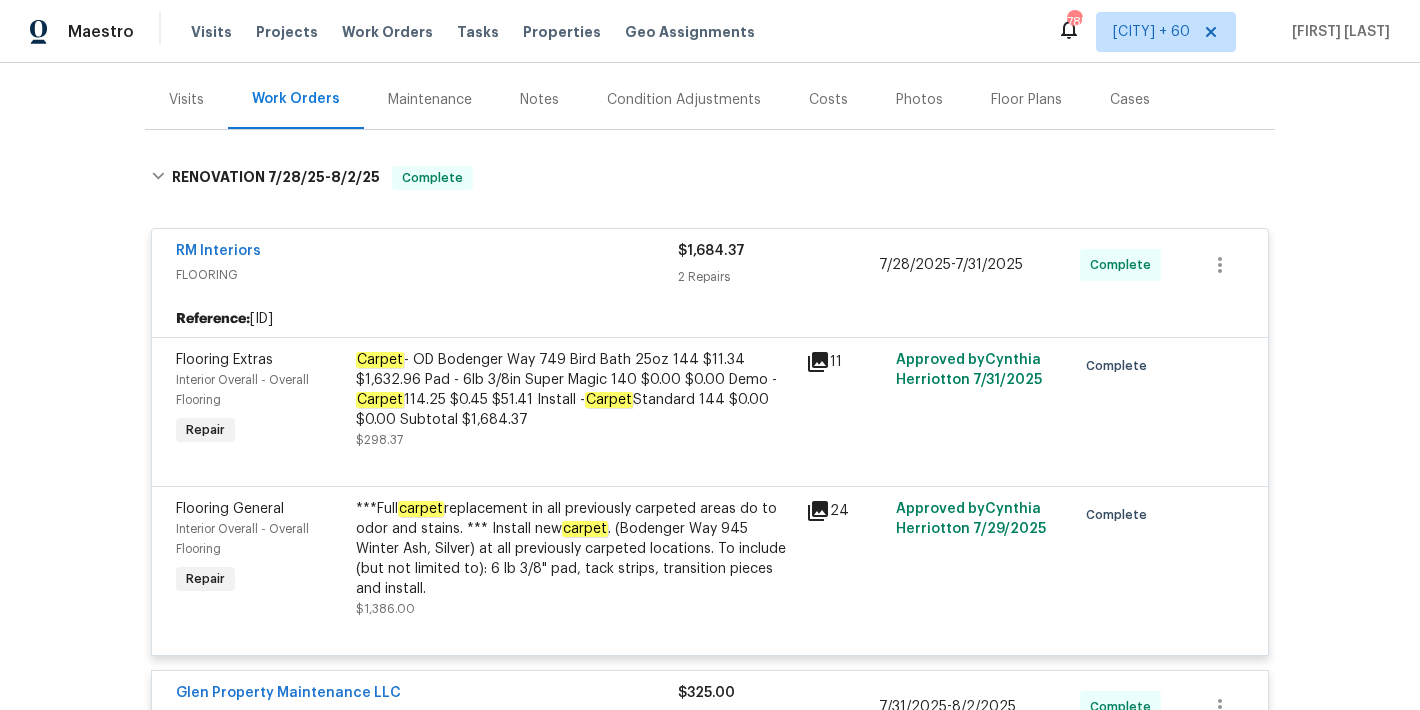 scroll, scrollTop: 0, scrollLeft: 0, axis: both 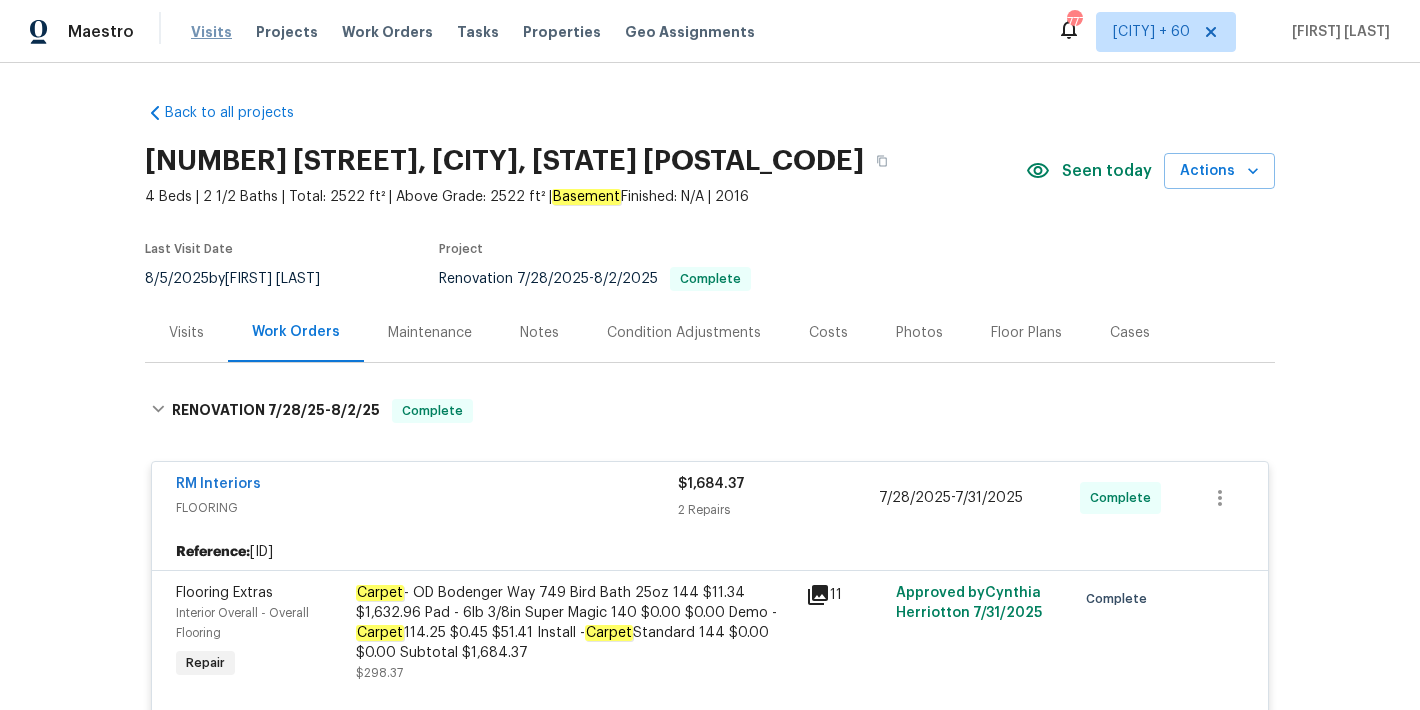 click on "Visits" at bounding box center (211, 32) 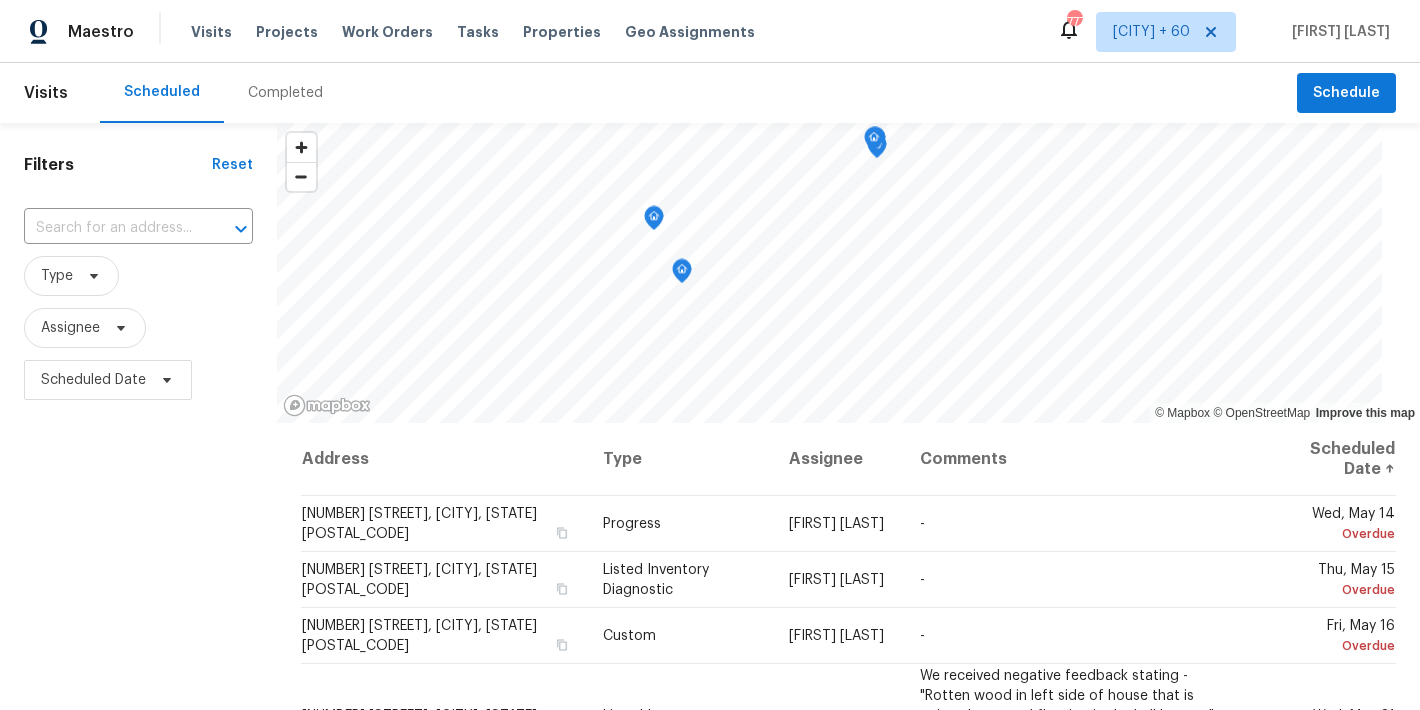 click on "Completed" at bounding box center [285, 93] 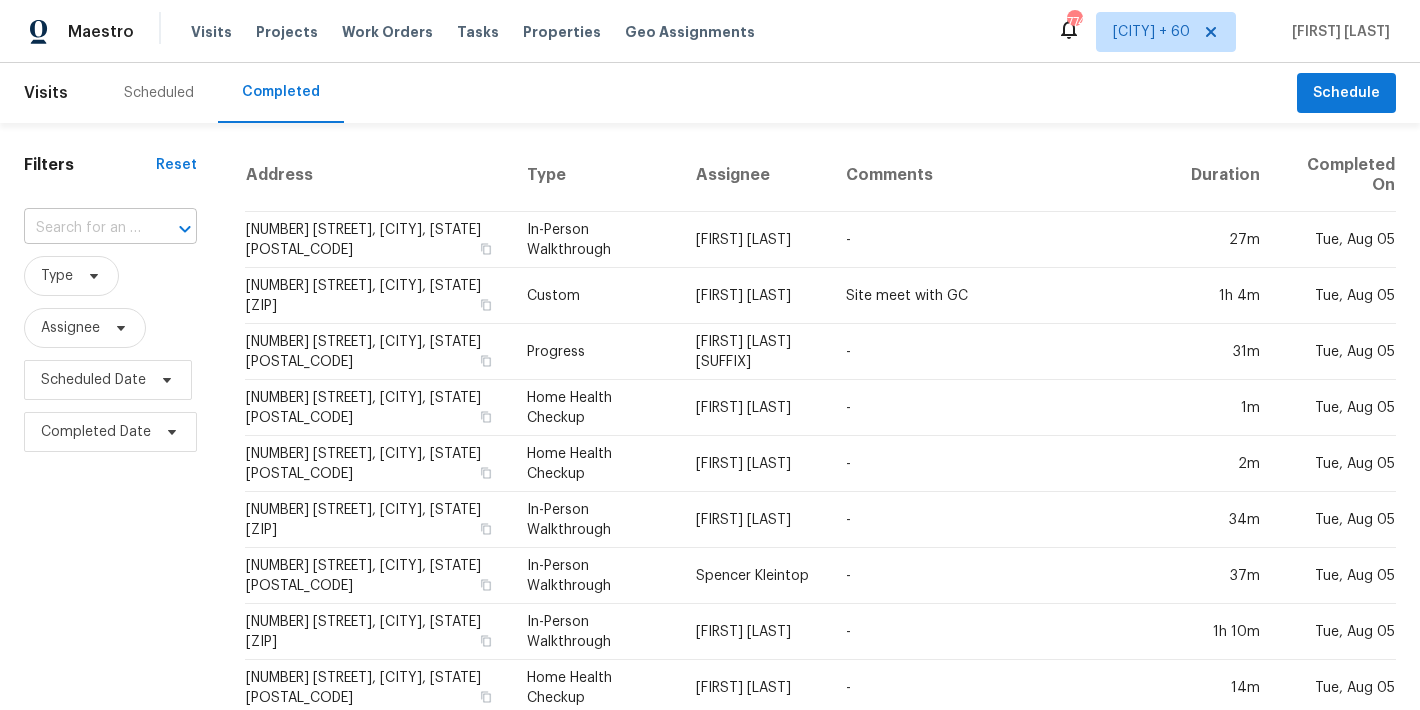click at bounding box center [82, 228] 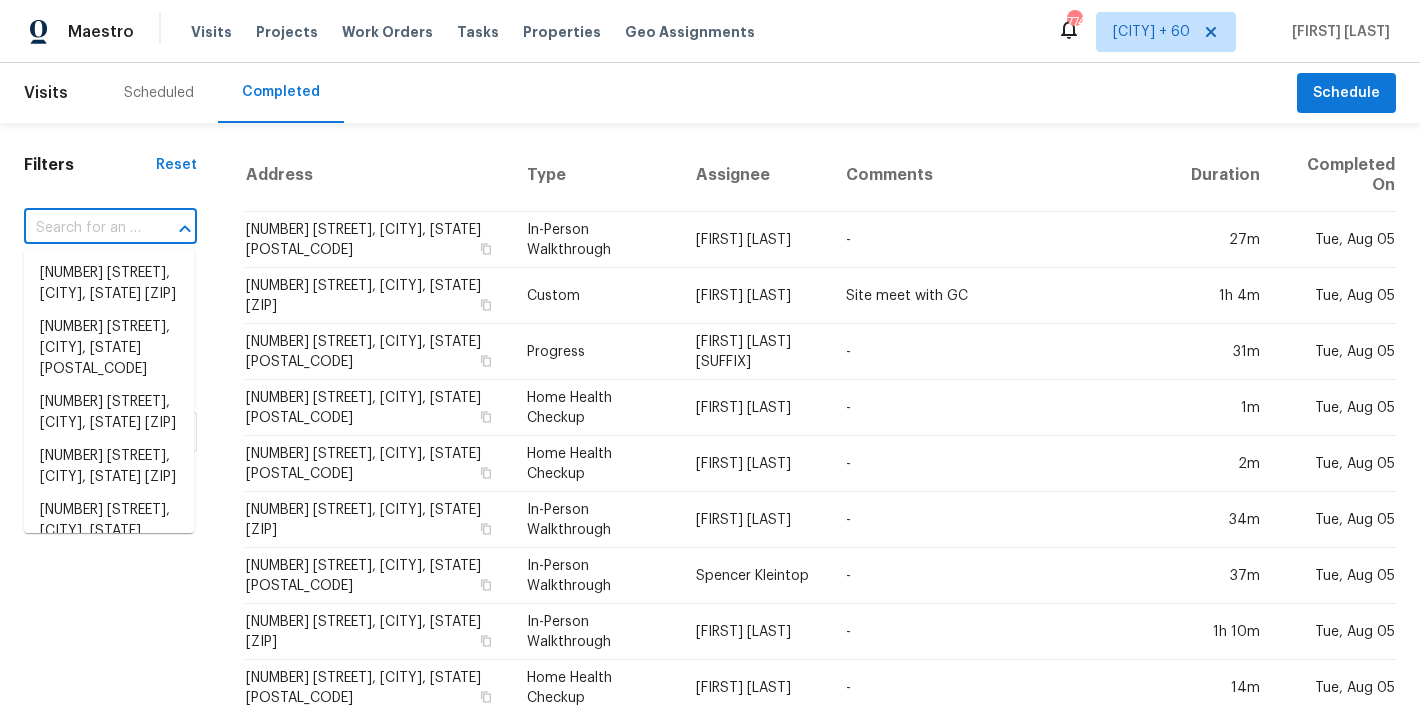 paste on "[NUMBER] [STREET], [CITY], [STATE] [POSTAL_CODE]" 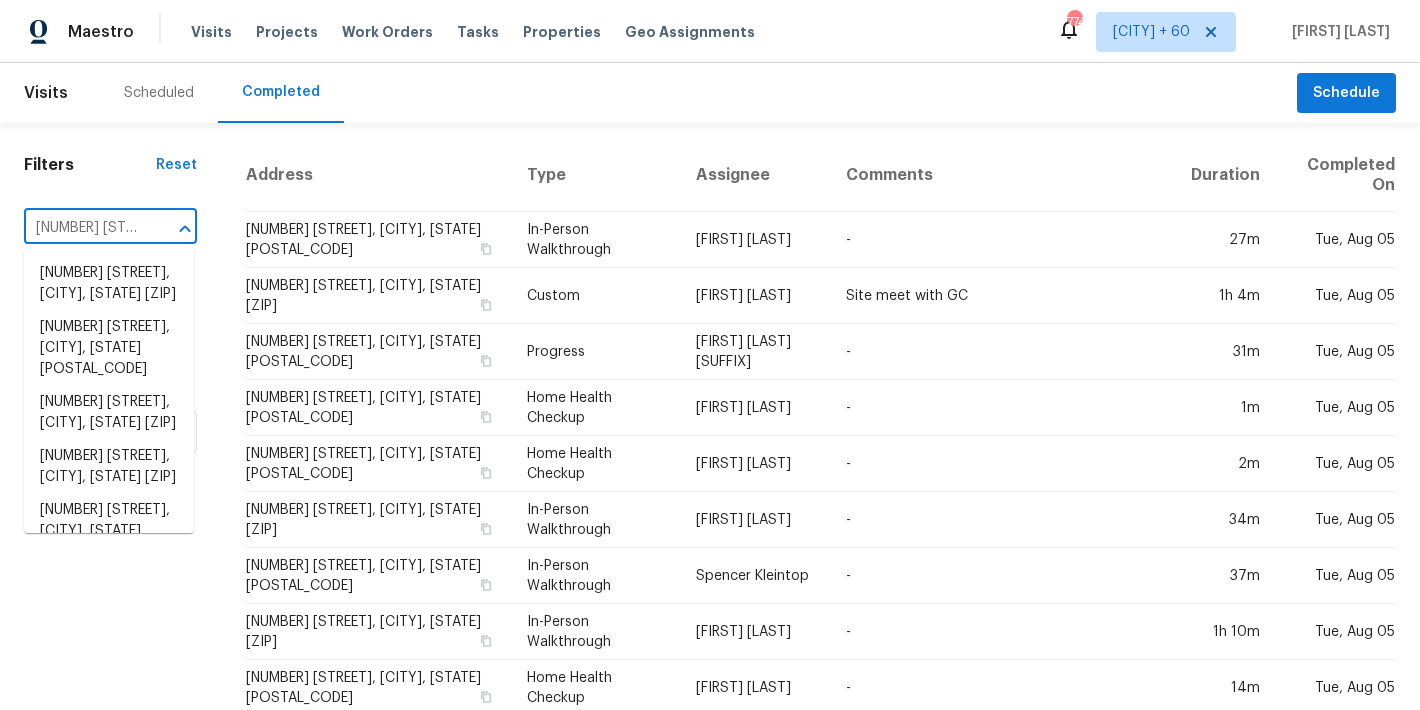 scroll, scrollTop: 0, scrollLeft: 122, axis: horizontal 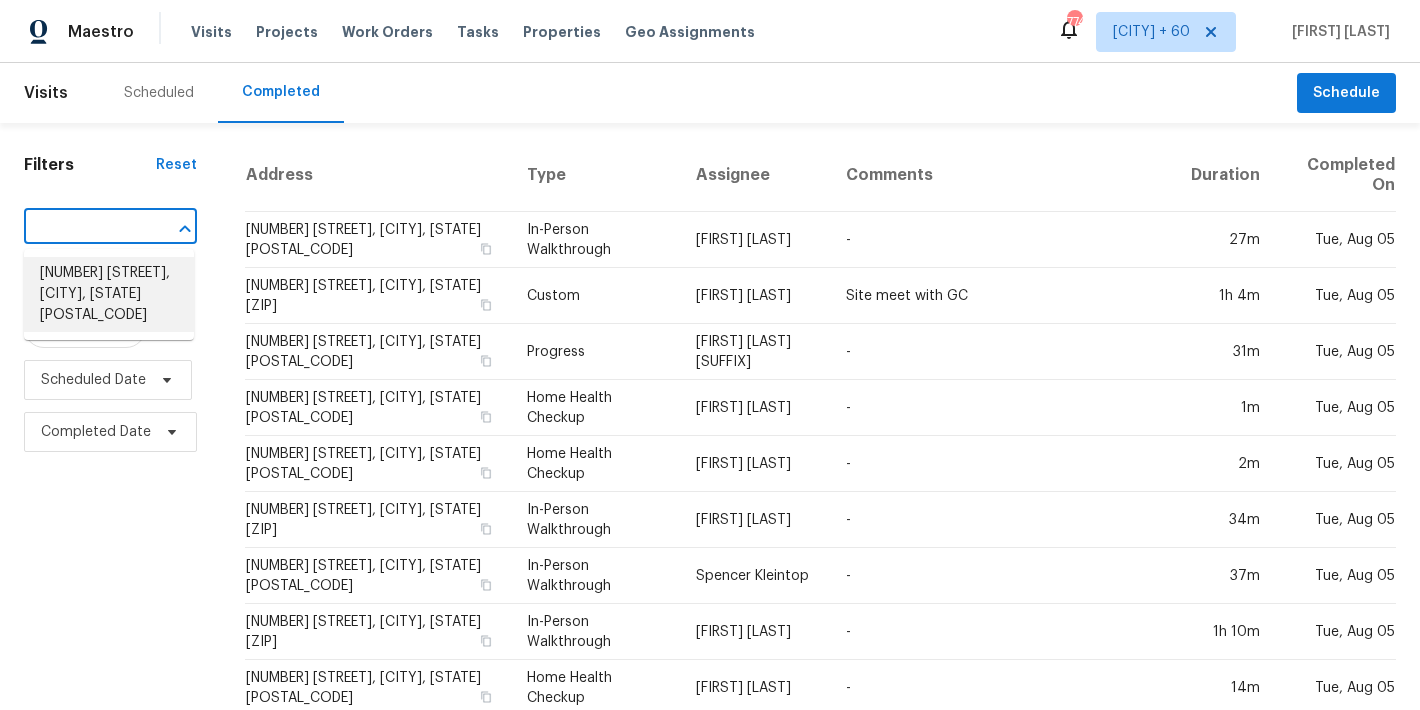 click on "[NUMBER] [STREET], [CITY], [STATE] [POSTAL_CODE]" at bounding box center (109, 294) 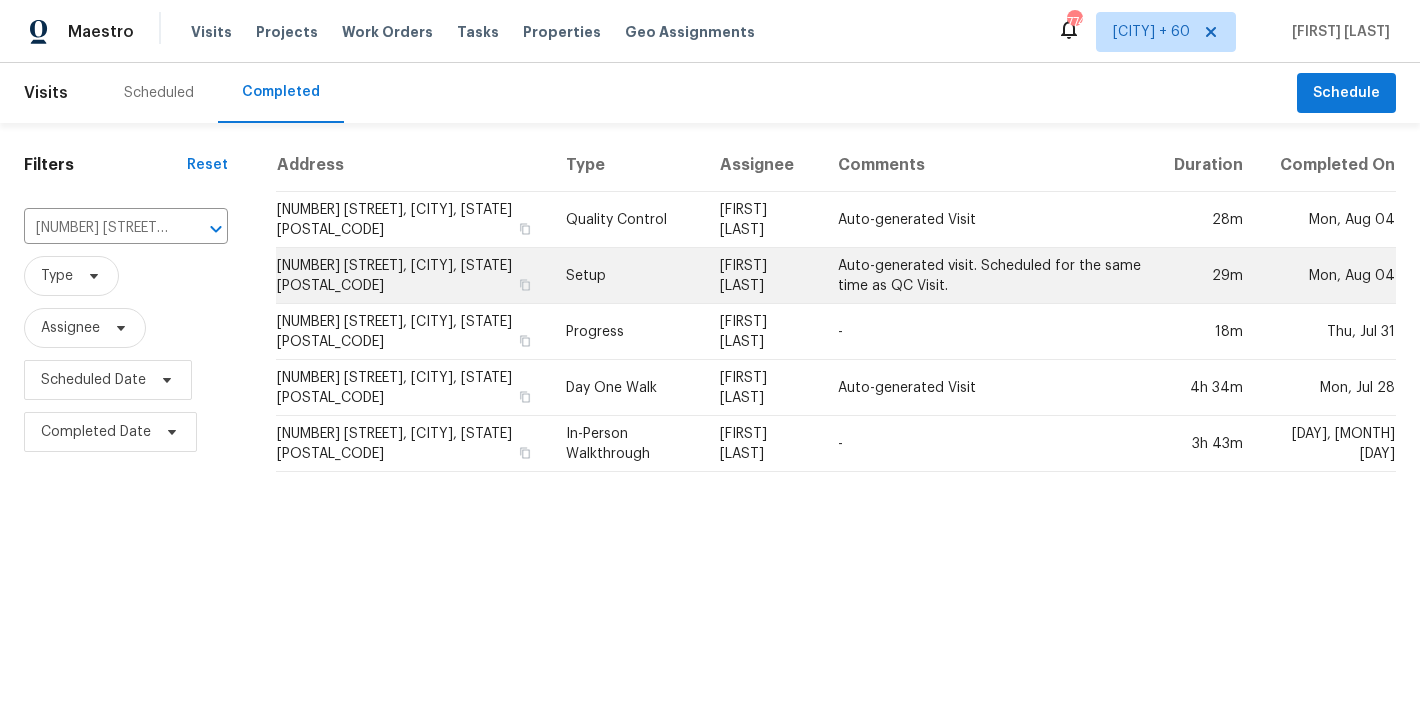 click on "[NUMBER] [STREET], [CITY], [STATE] [POSTAL_CODE]" at bounding box center (413, 276) 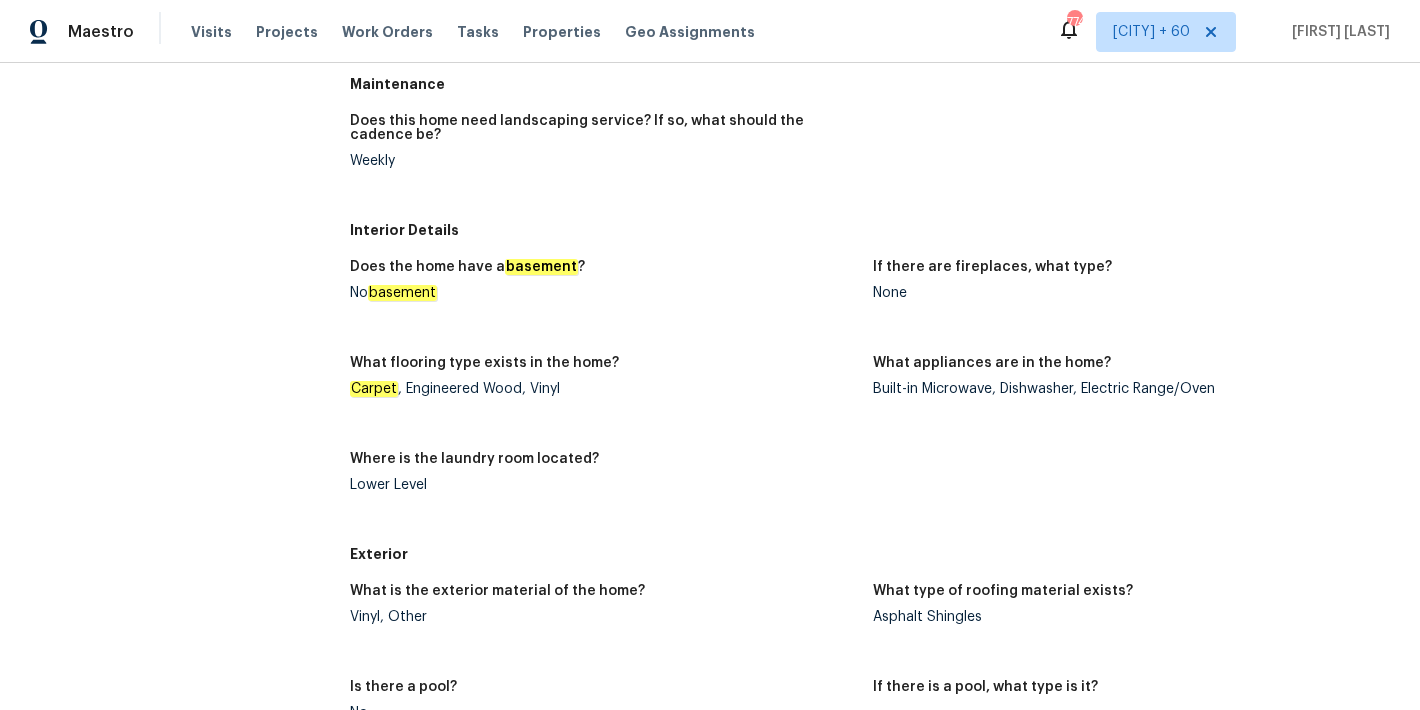 scroll, scrollTop: 790, scrollLeft: 0, axis: vertical 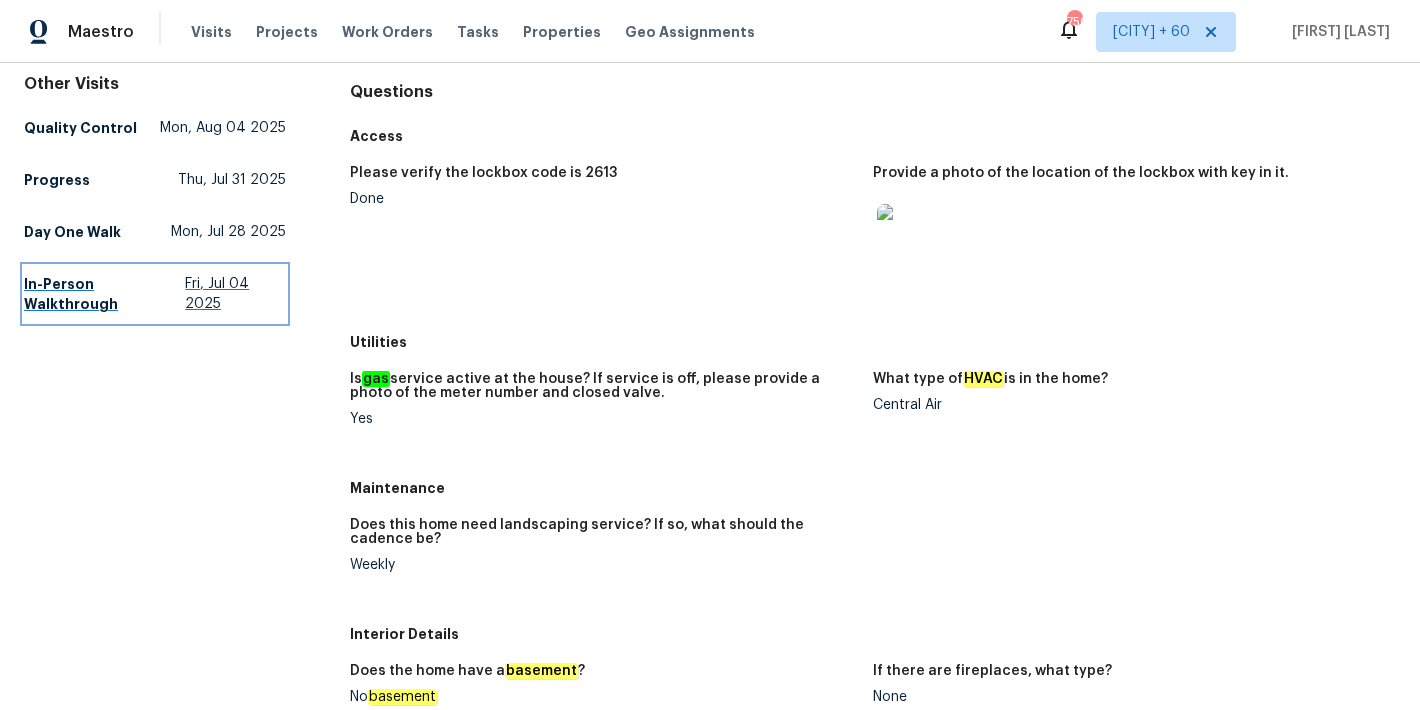 click on "In-Person Walkthrough" at bounding box center (104, 294) 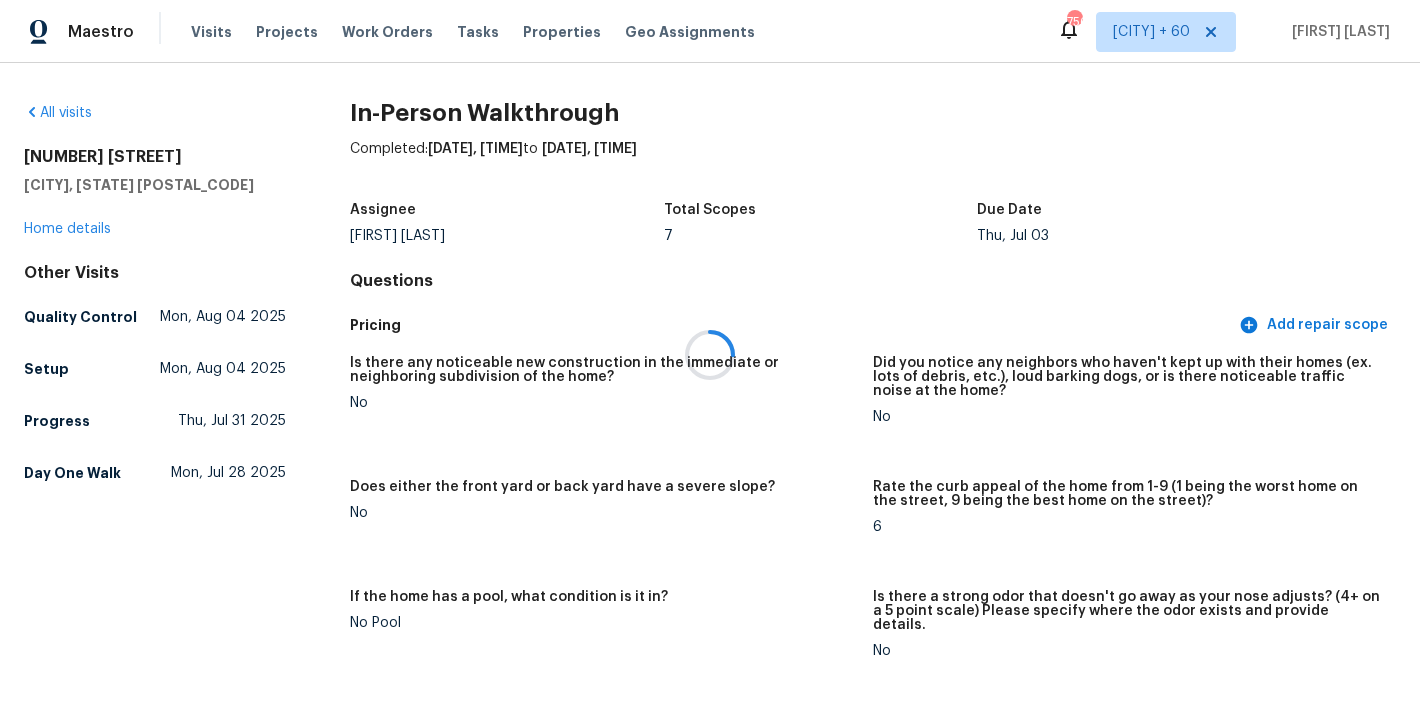 click at bounding box center [710, 355] 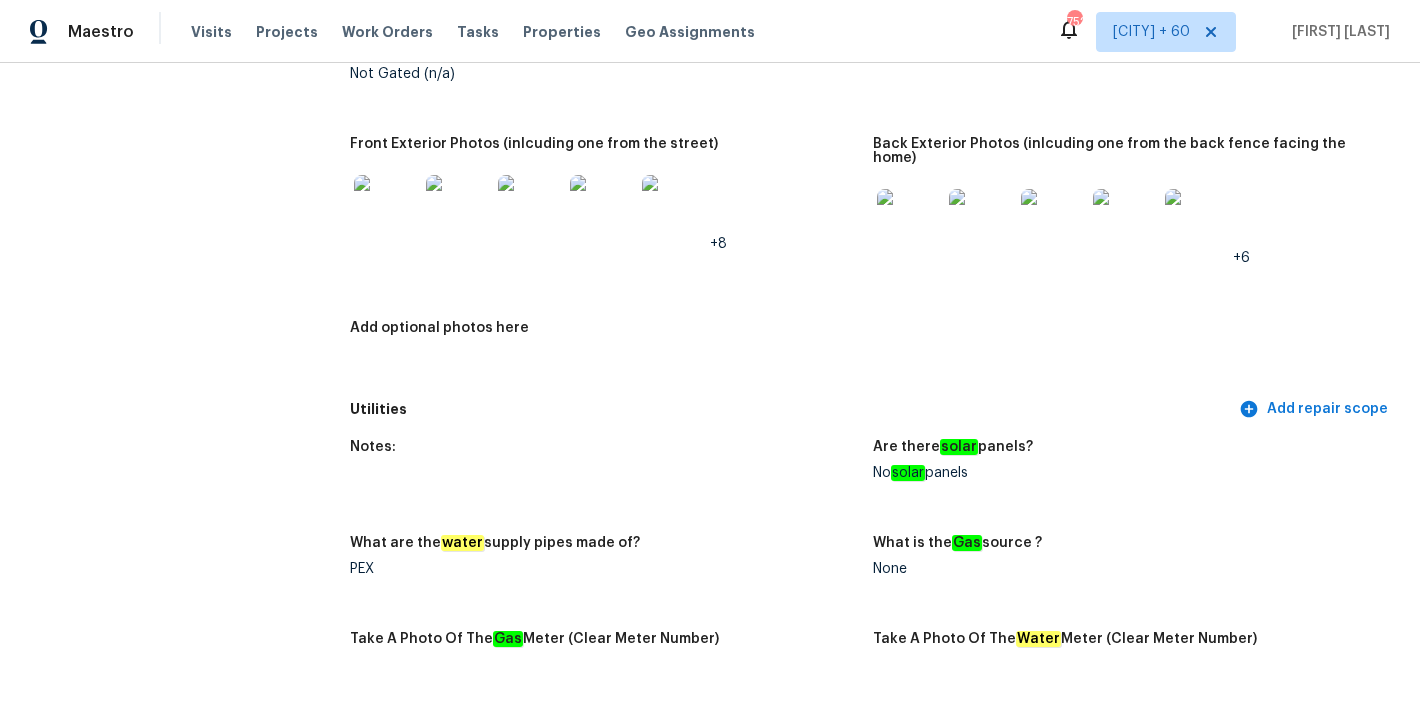 scroll, scrollTop: 0, scrollLeft: 0, axis: both 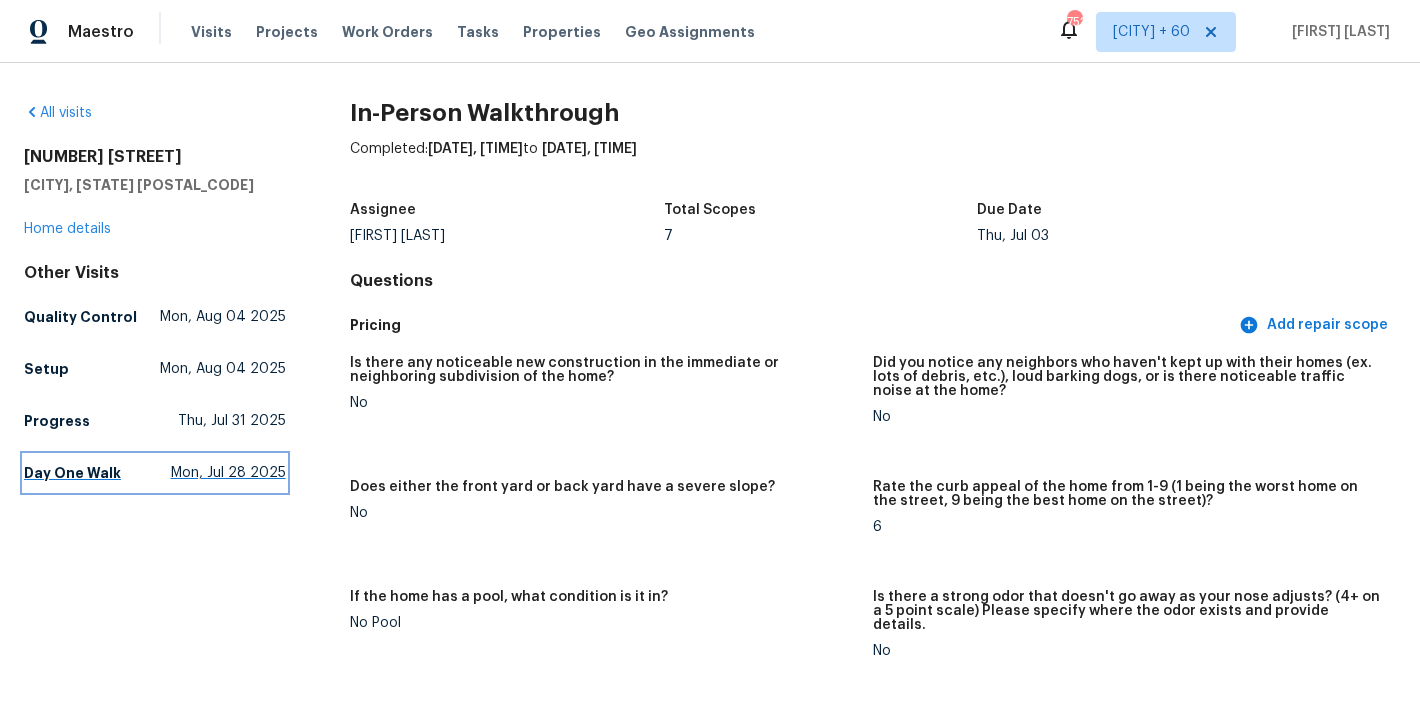 click on "Day One Walk" at bounding box center (72, 473) 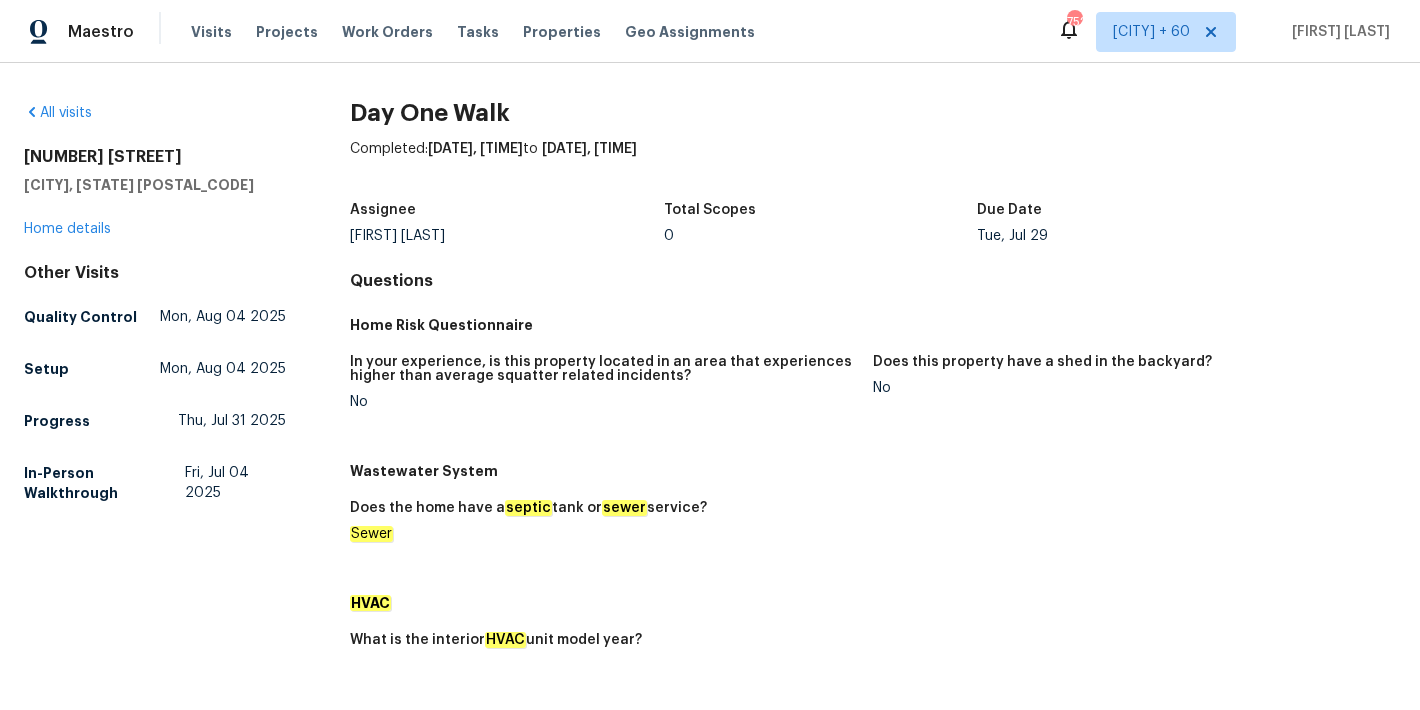 click on "0" at bounding box center (821, 236) 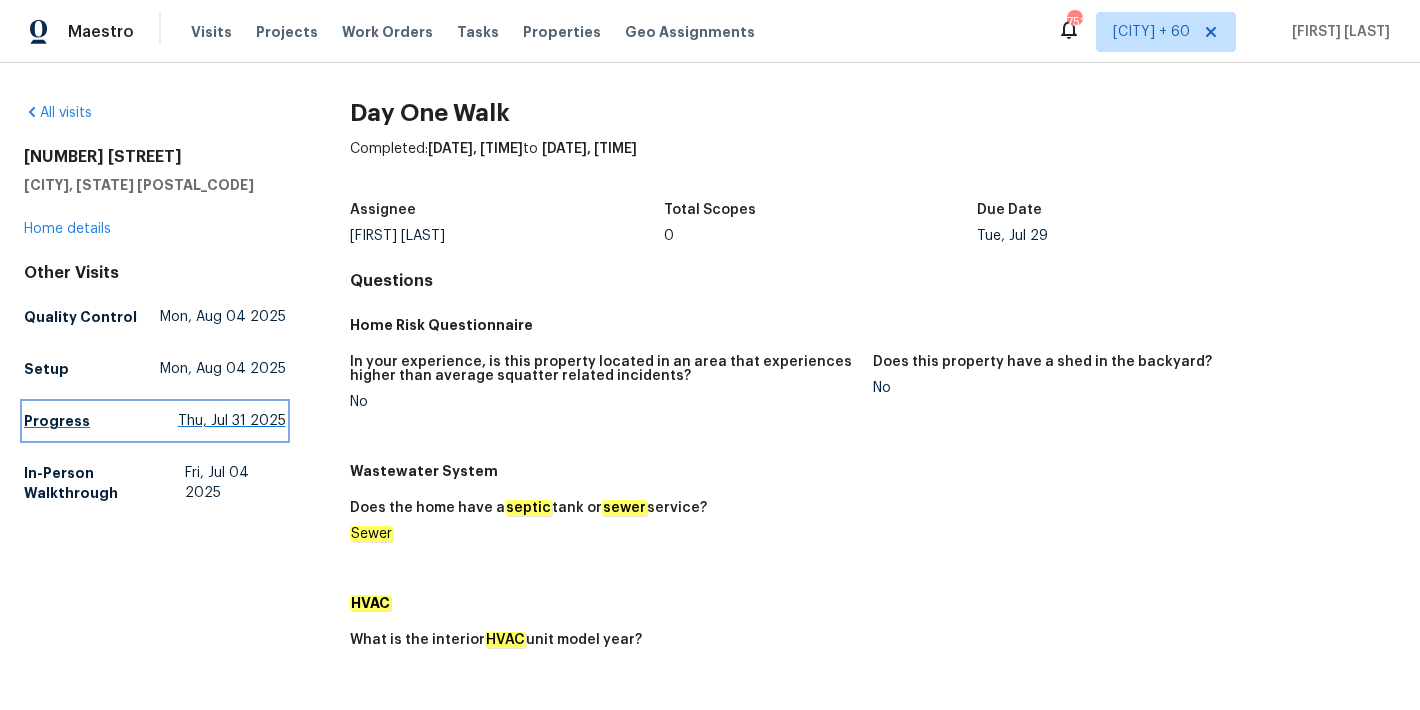 click on "Progress" at bounding box center [57, 421] 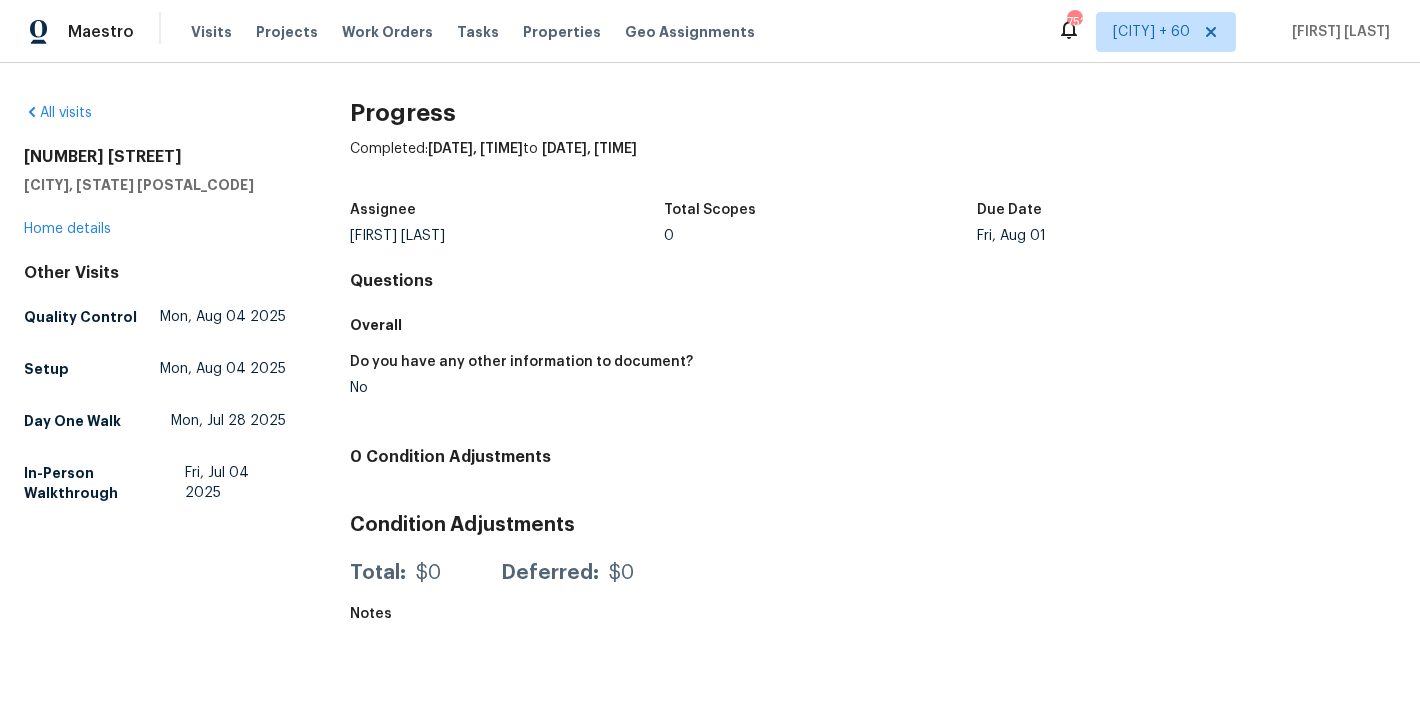 click on "Progress Completed:  [DATE], [TIME]  to   [DATE], [TIME] Assignee [FIRST] [LAST] Total Scopes 0 Due Date Fri, Aug 01 Questions Overall Do you have any other information to document? No 0 Condition Adjustments Condition Adjustments Total:  $0 Deferred:  $0 Notes" at bounding box center [873, 374] 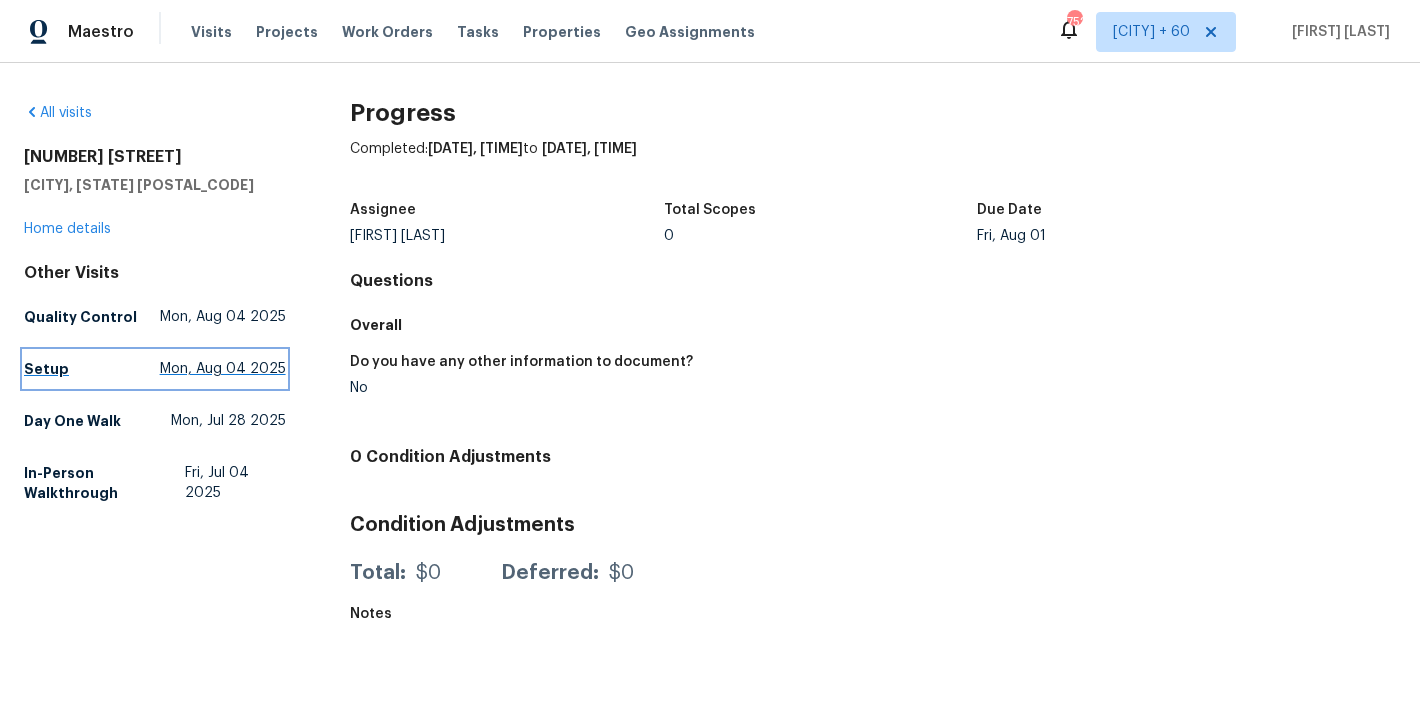 click on "Setup" at bounding box center (46, 369) 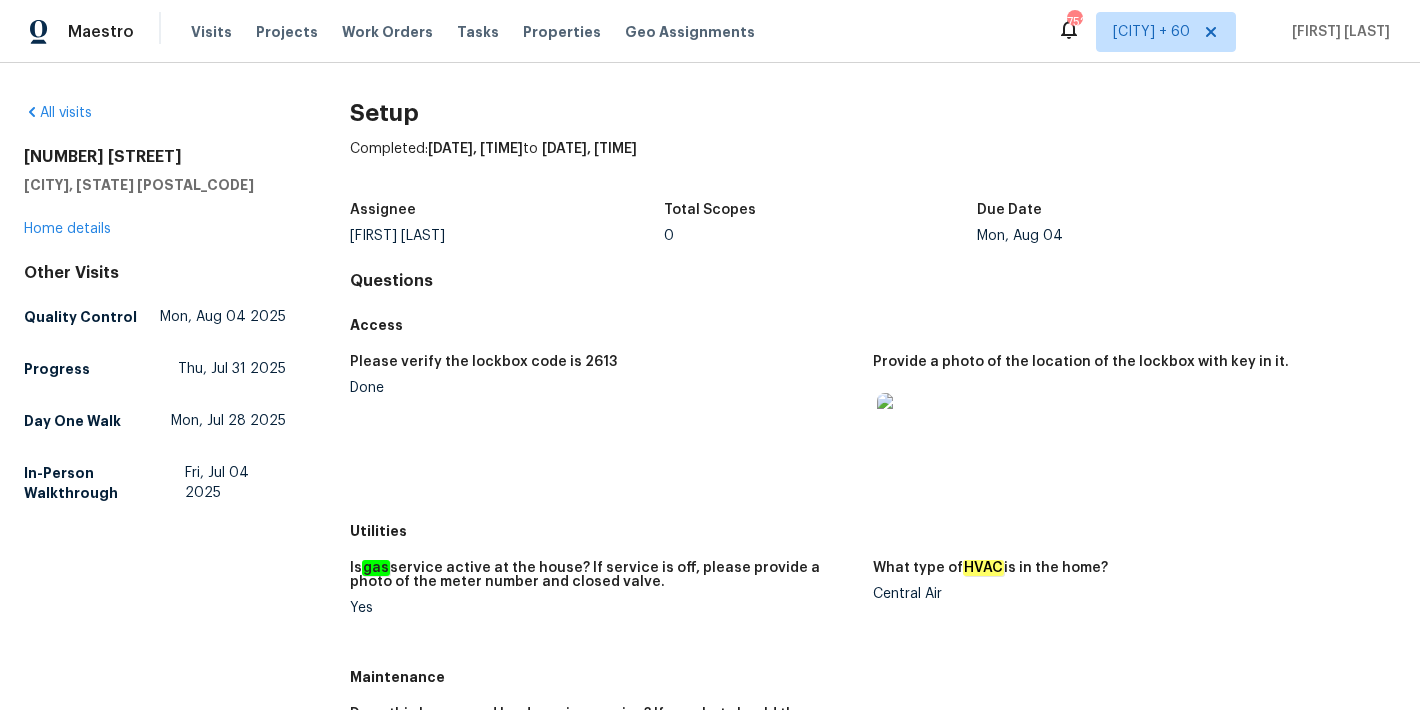 click on "systems in the home? Select all that apply." at bounding box center [873, 1416] 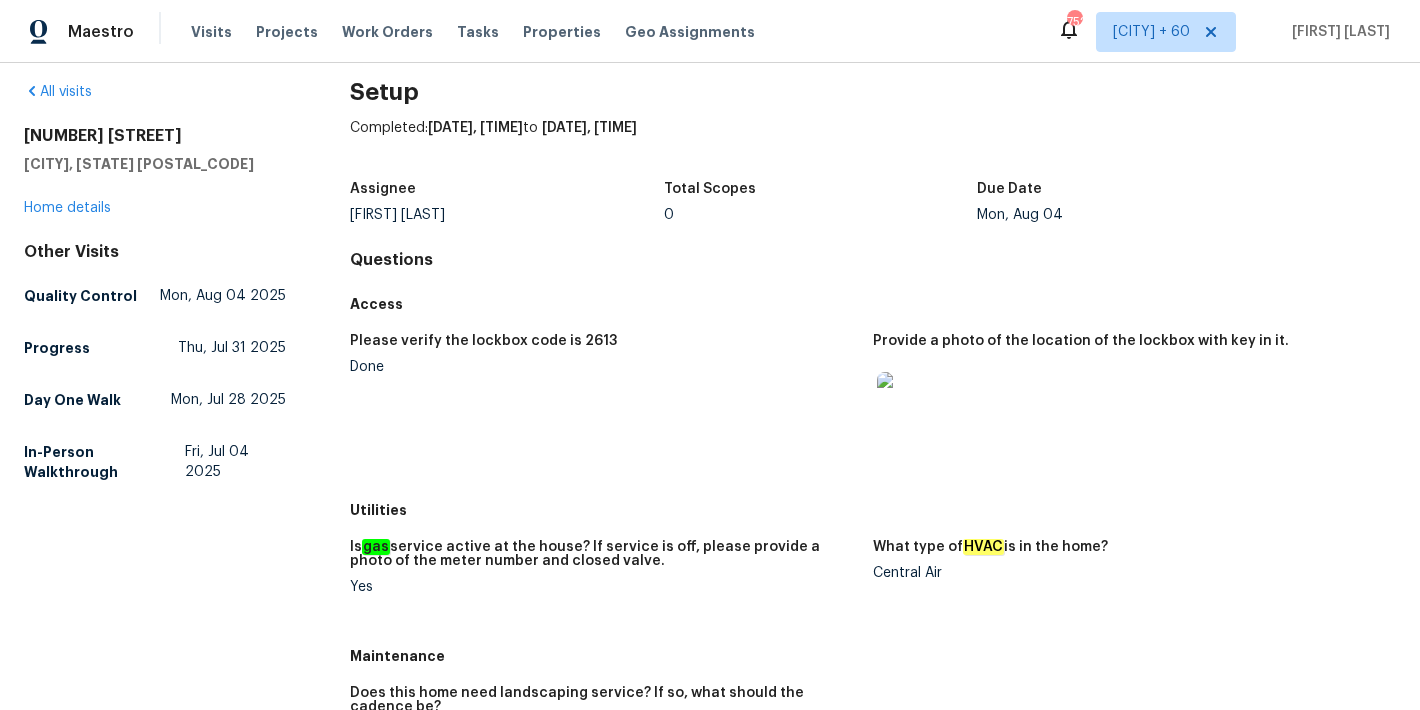 scroll, scrollTop: 0, scrollLeft: 0, axis: both 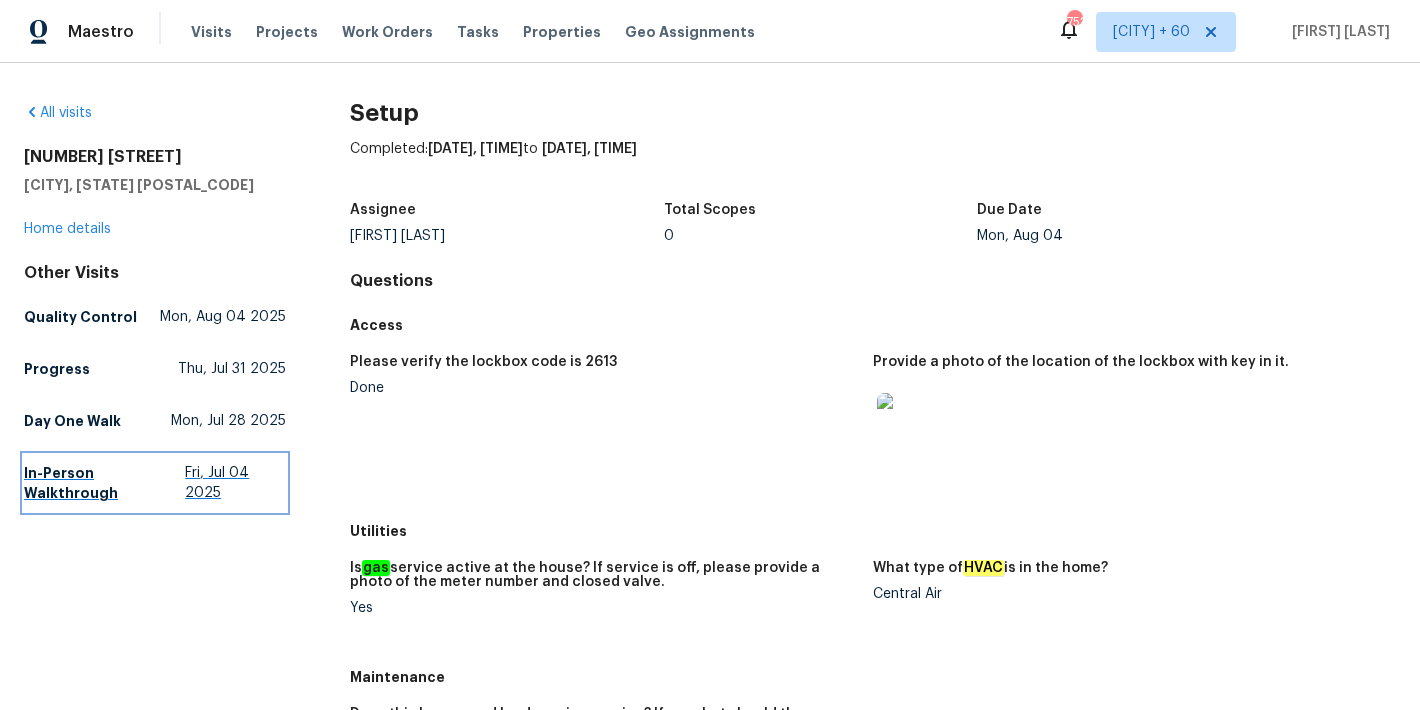 click on "In-Person Walkthrough" at bounding box center [104, 483] 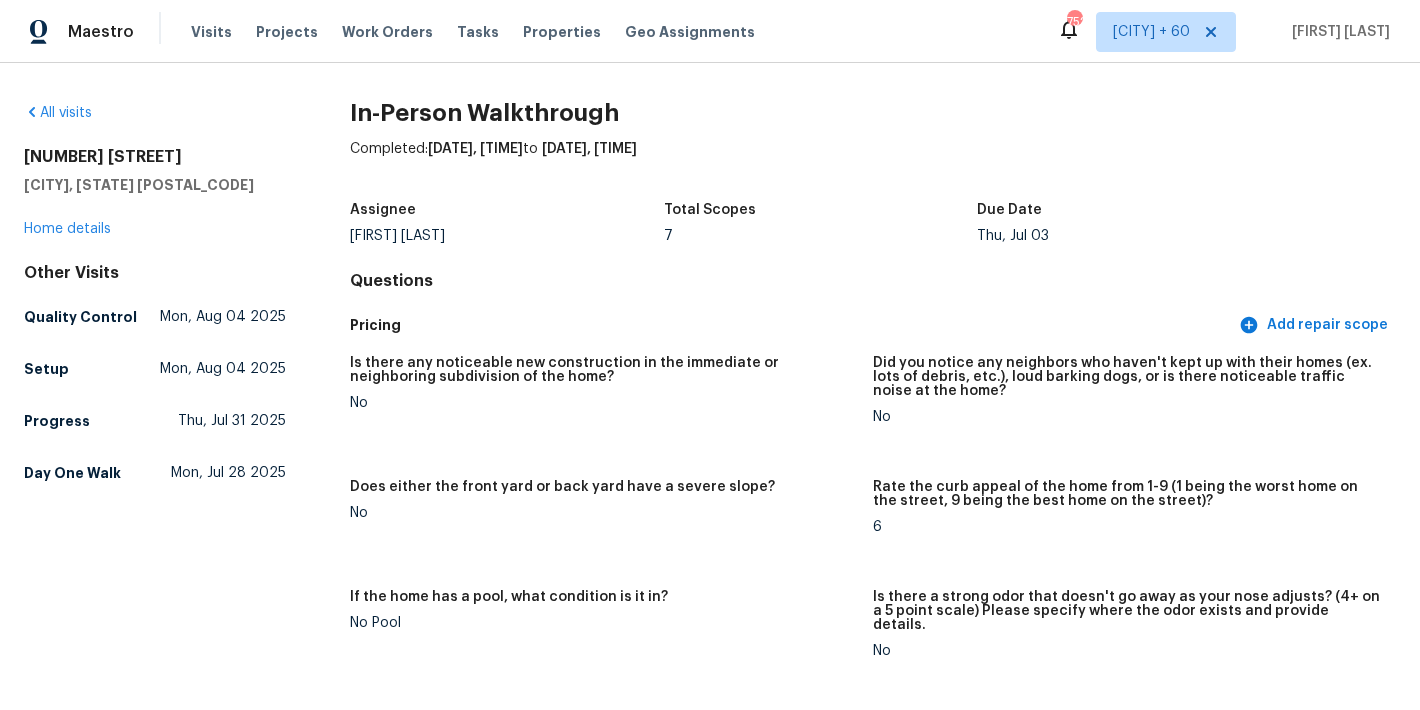 click on "Pricing" at bounding box center [792, 325] 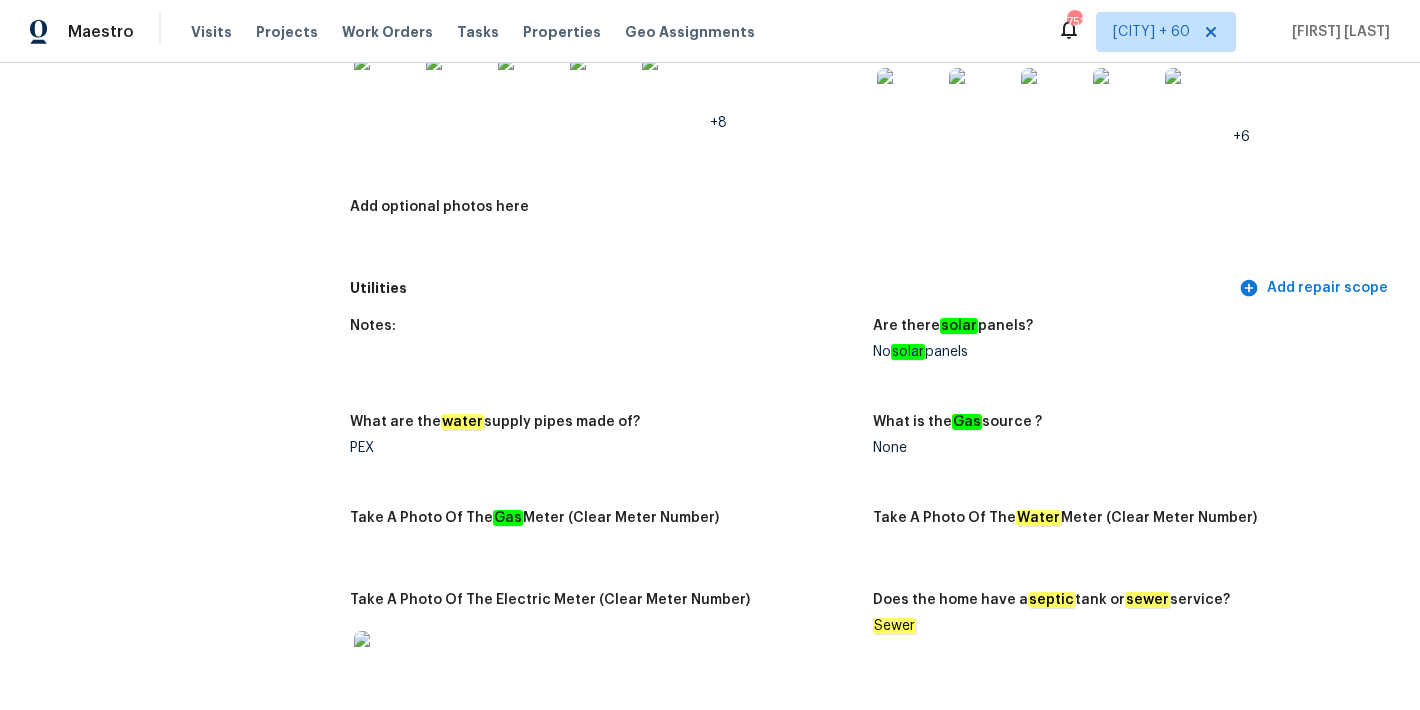 click on "Notes:" at bounding box center (611, 355) 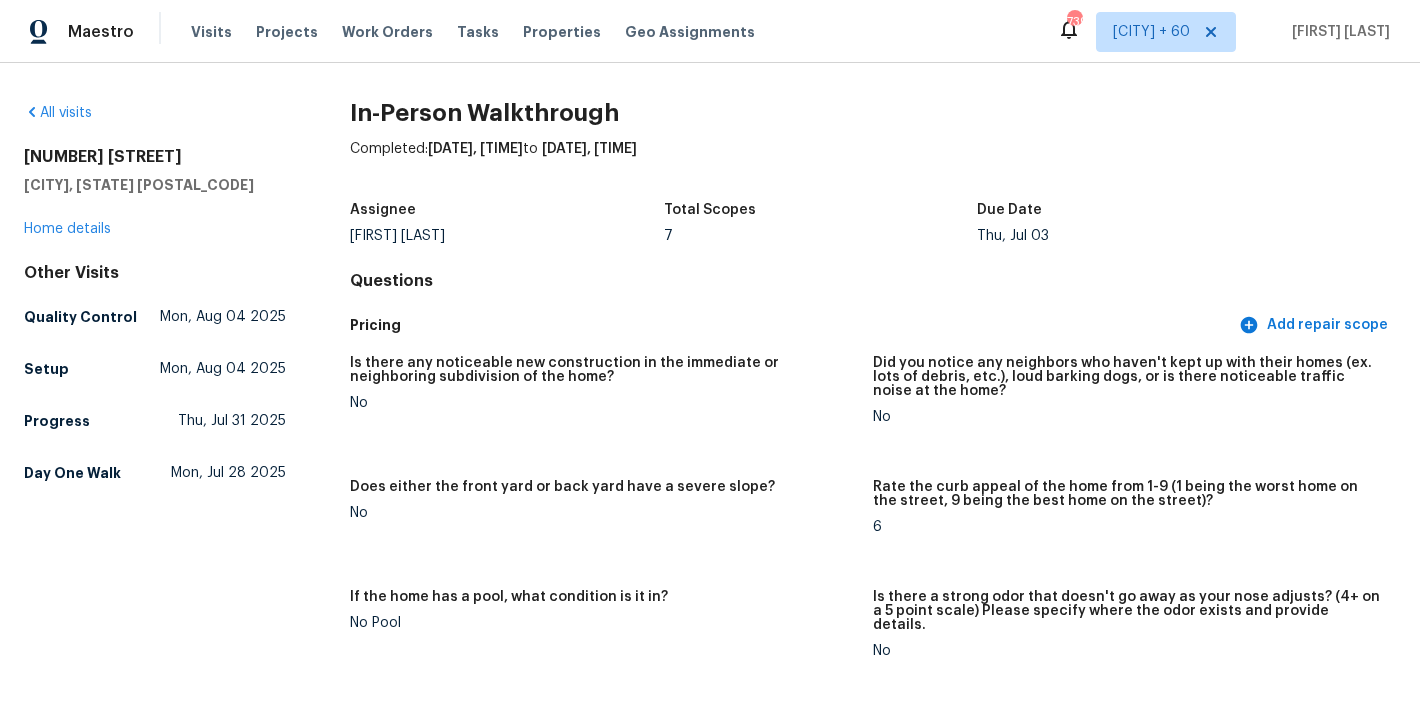 scroll, scrollTop: 3595, scrollLeft: 0, axis: vertical 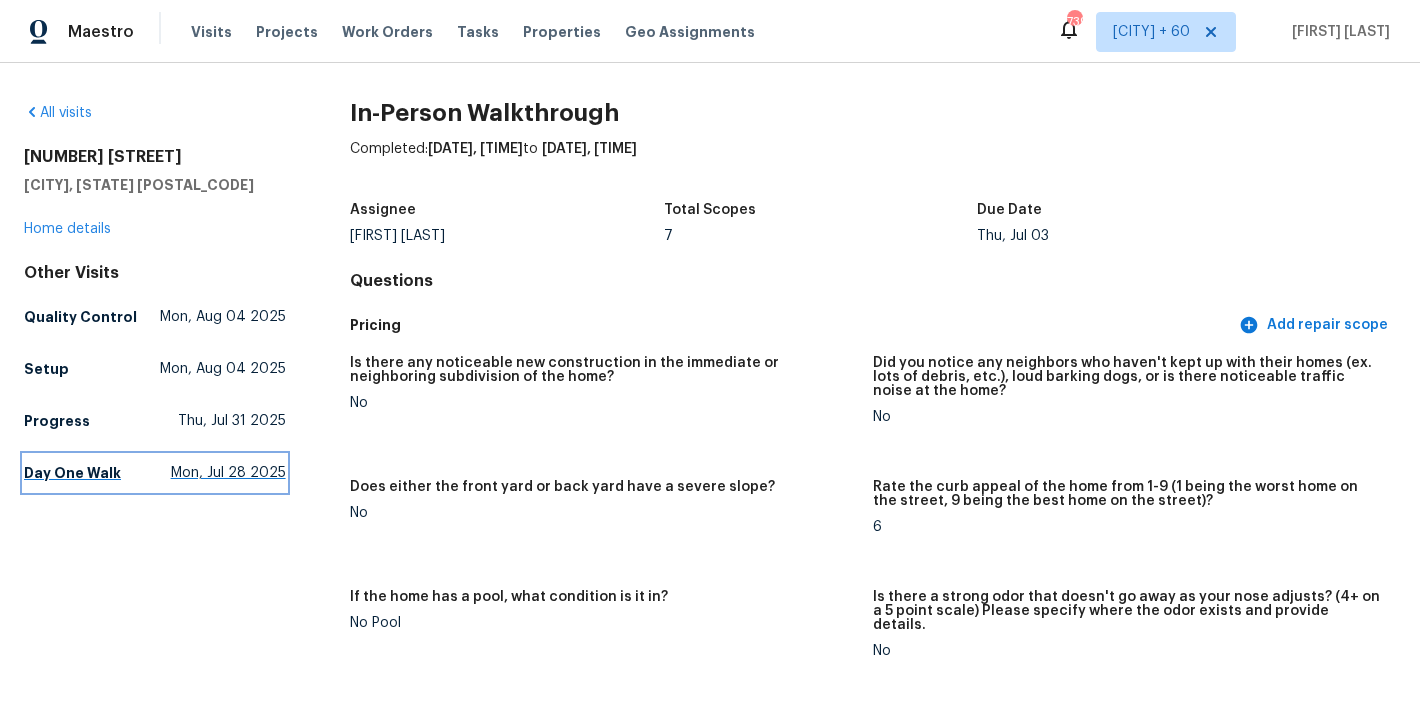 click on "Day One Walk" at bounding box center [72, 473] 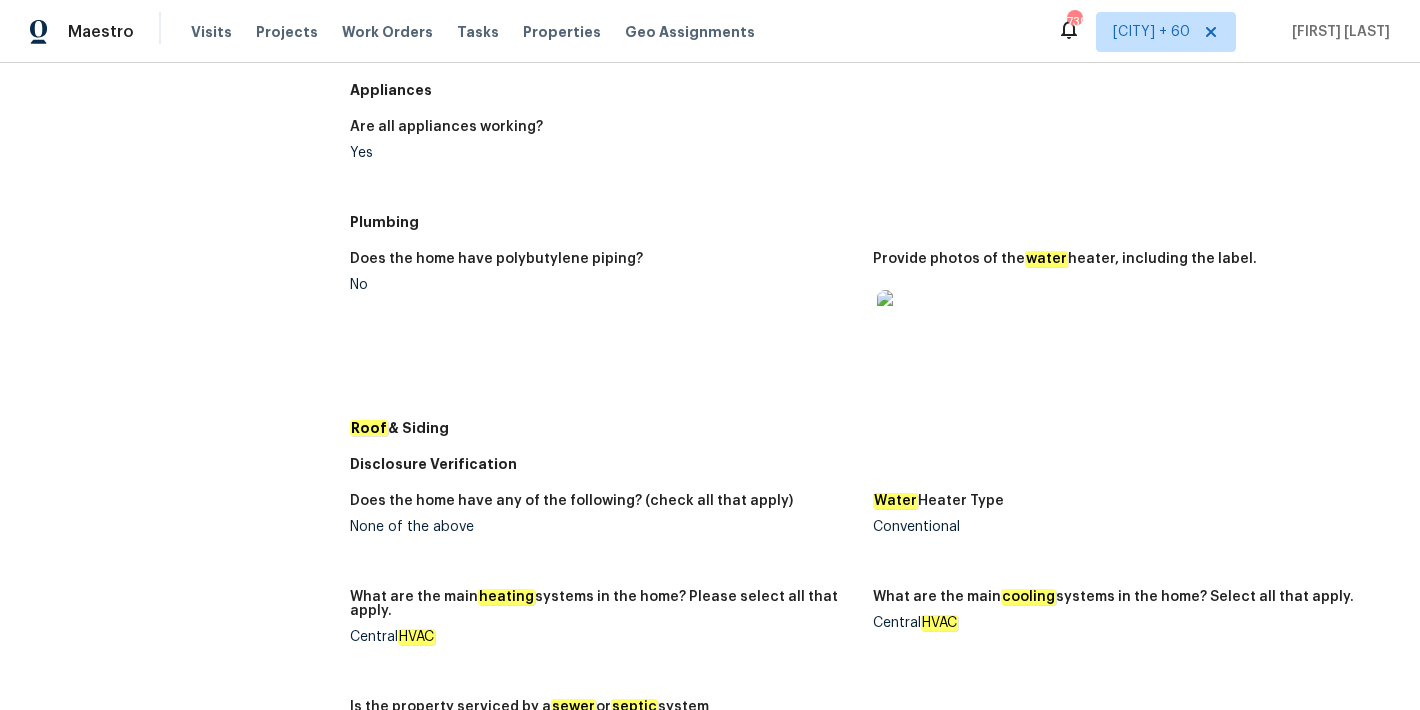 scroll, scrollTop: 0, scrollLeft: 0, axis: both 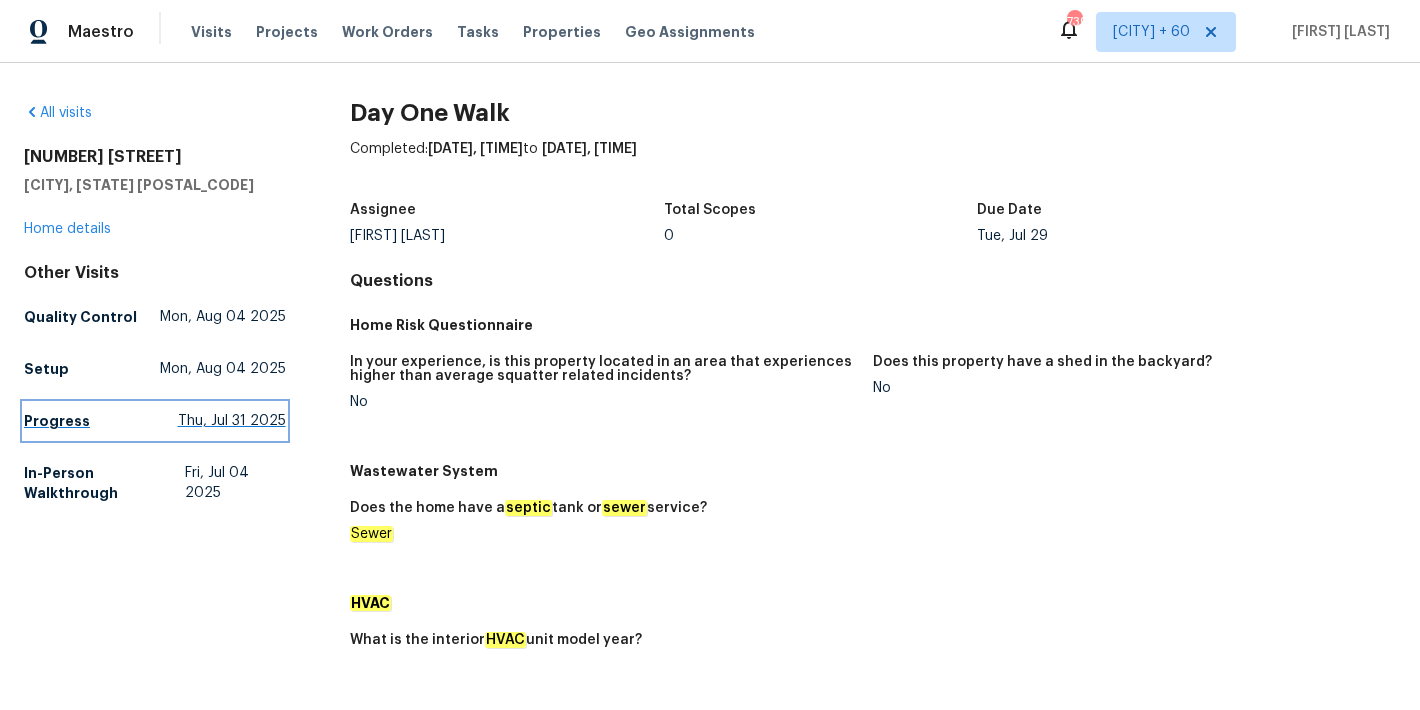click on "Progress" at bounding box center [57, 421] 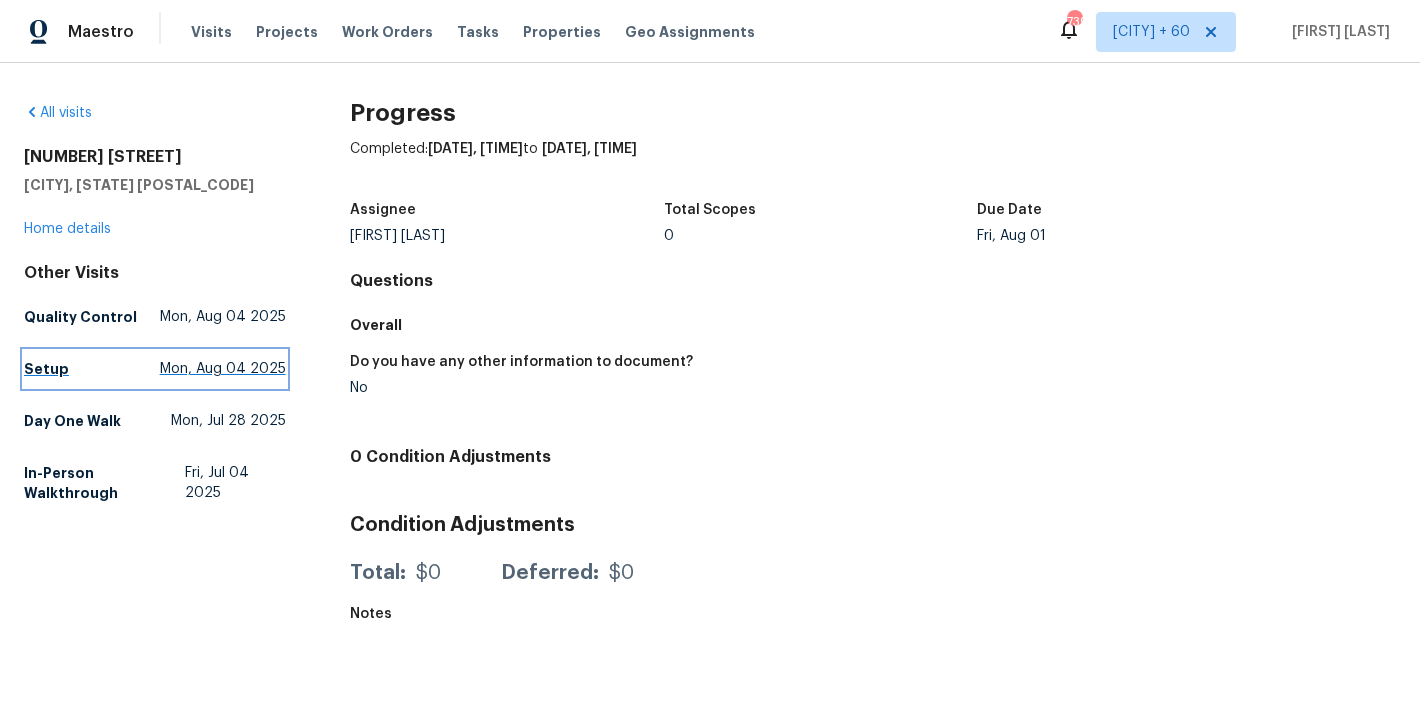 click on "Setup" at bounding box center (46, 369) 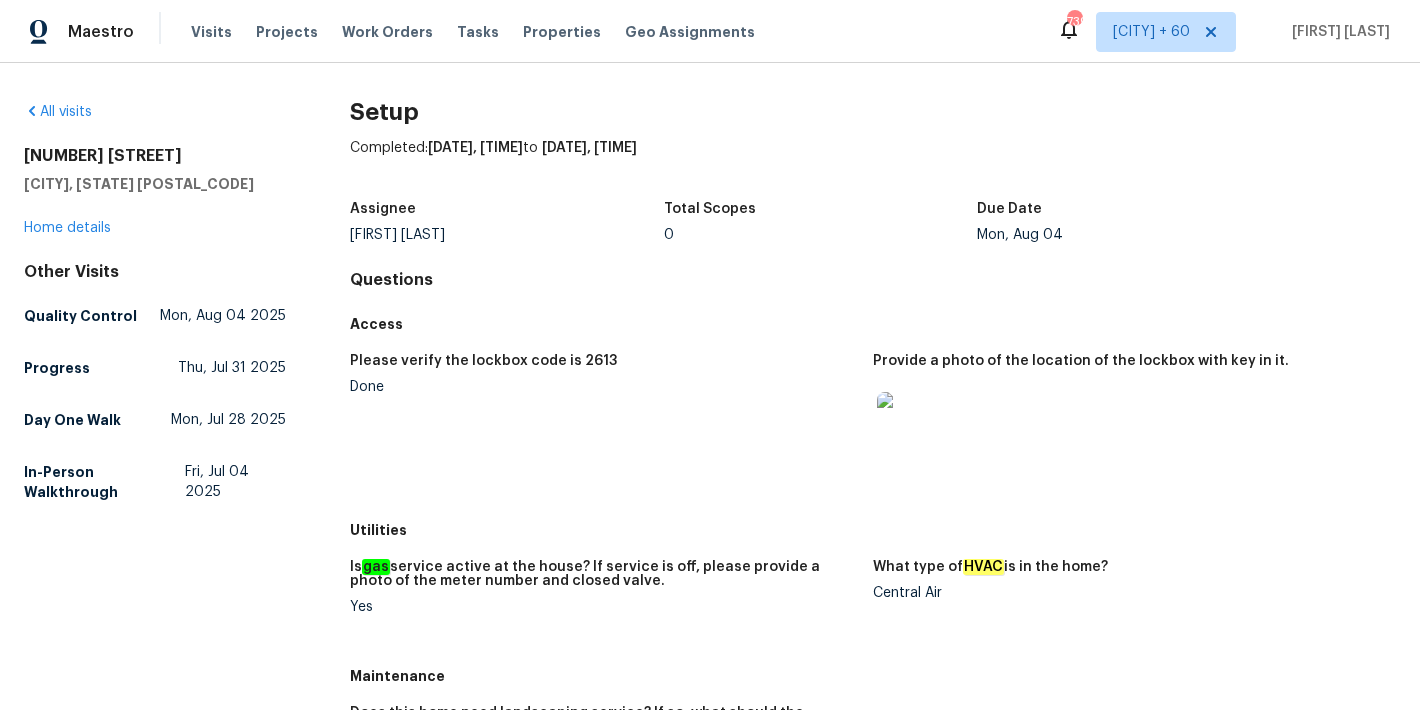 scroll, scrollTop: 0, scrollLeft: 0, axis: both 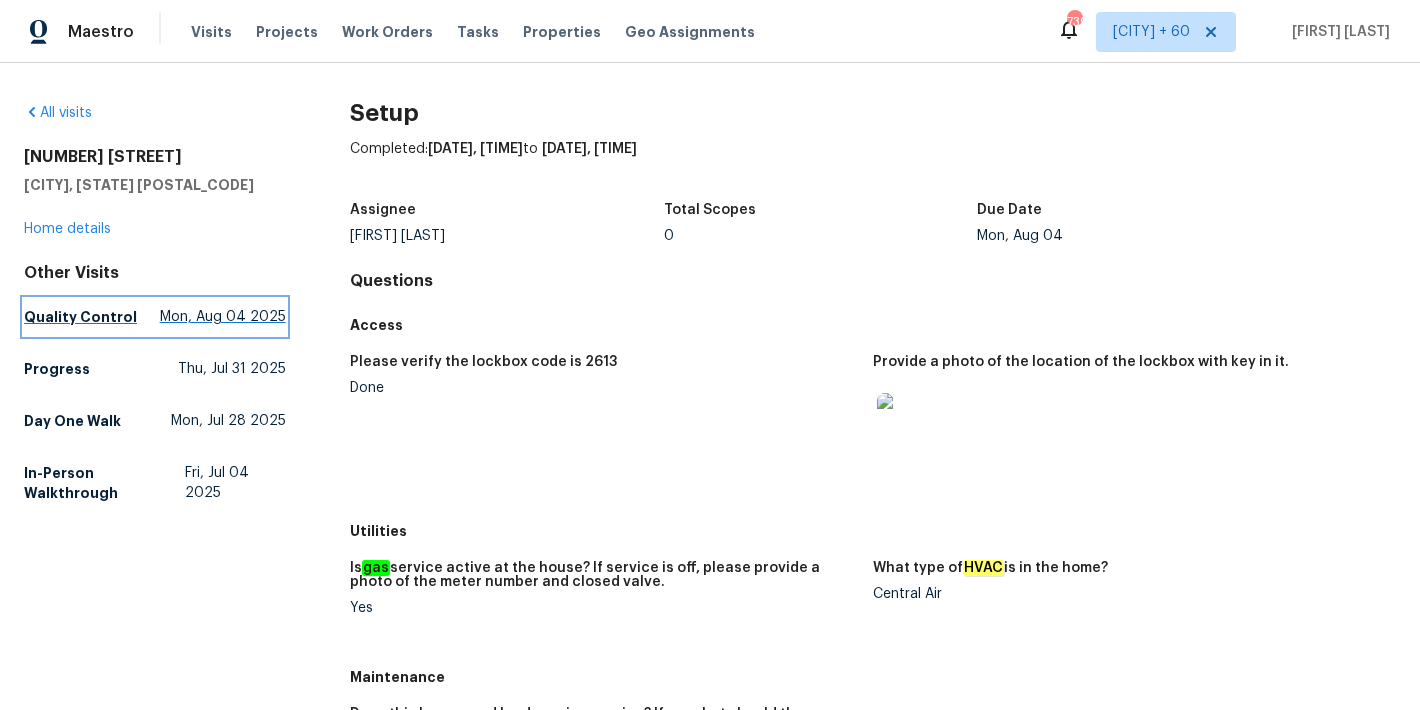 click on "Quality Control" at bounding box center [80, 317] 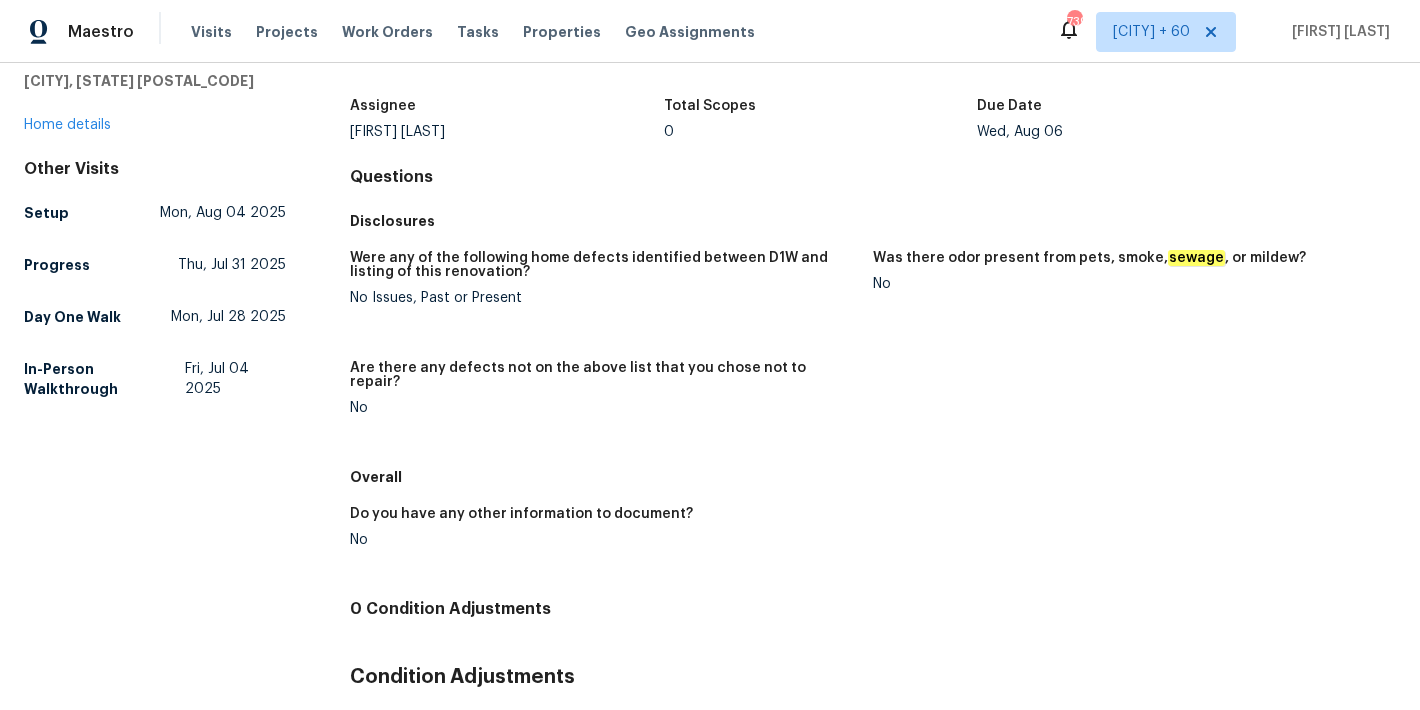 scroll, scrollTop: 206, scrollLeft: 0, axis: vertical 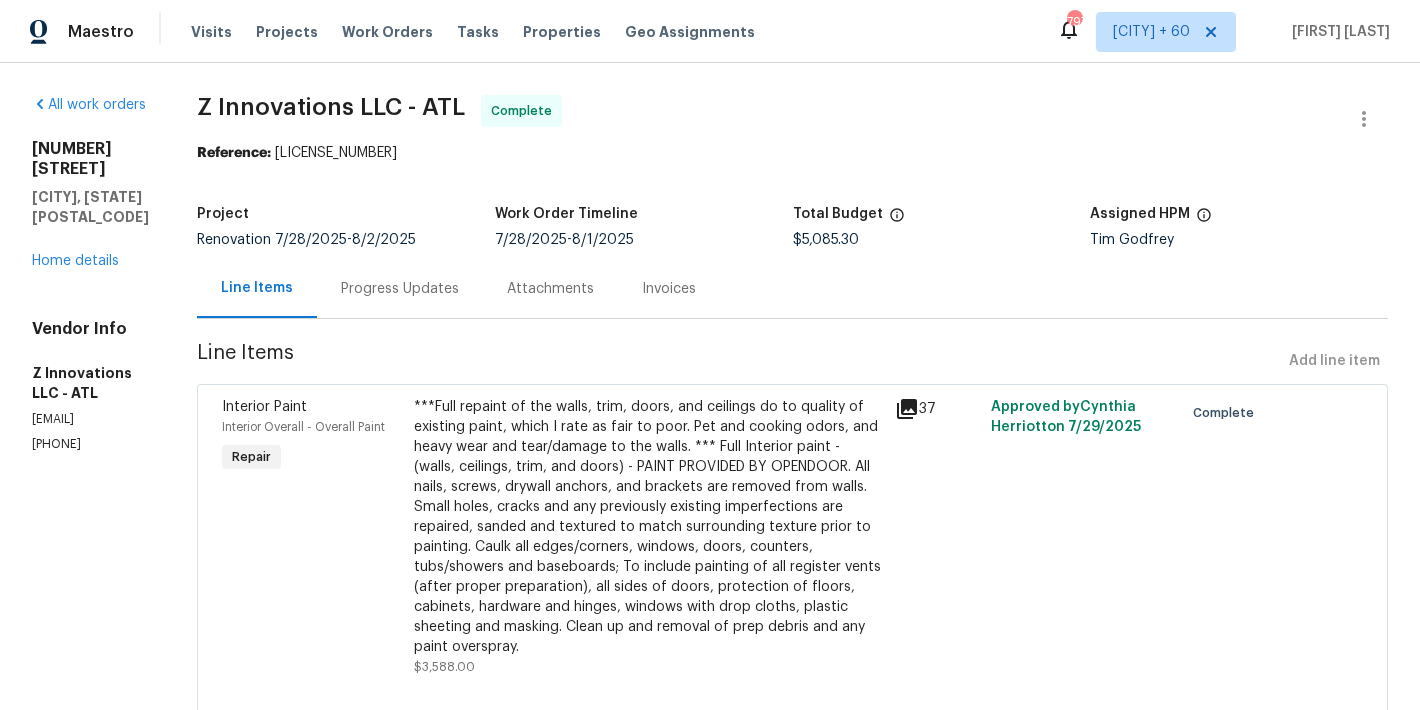 click on "Progress Updates" at bounding box center (400, 289) 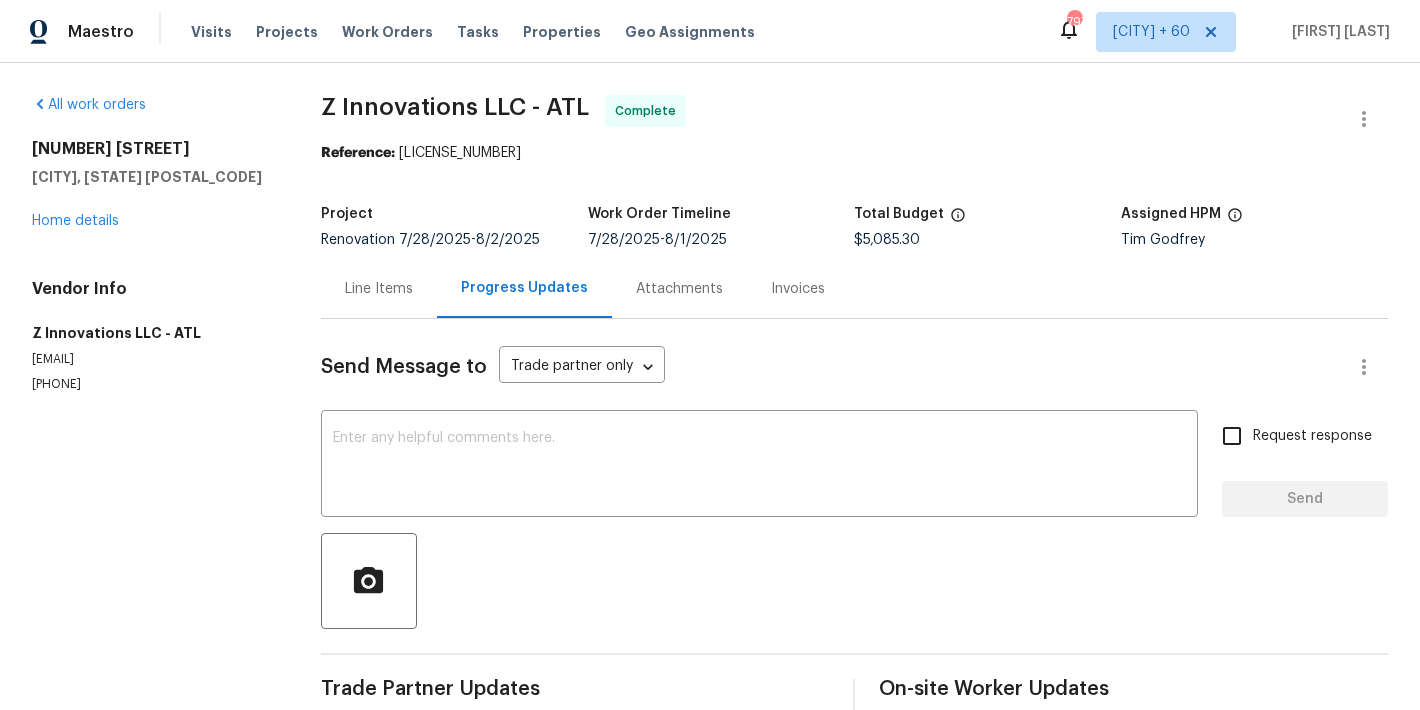 scroll, scrollTop: 498, scrollLeft: 0, axis: vertical 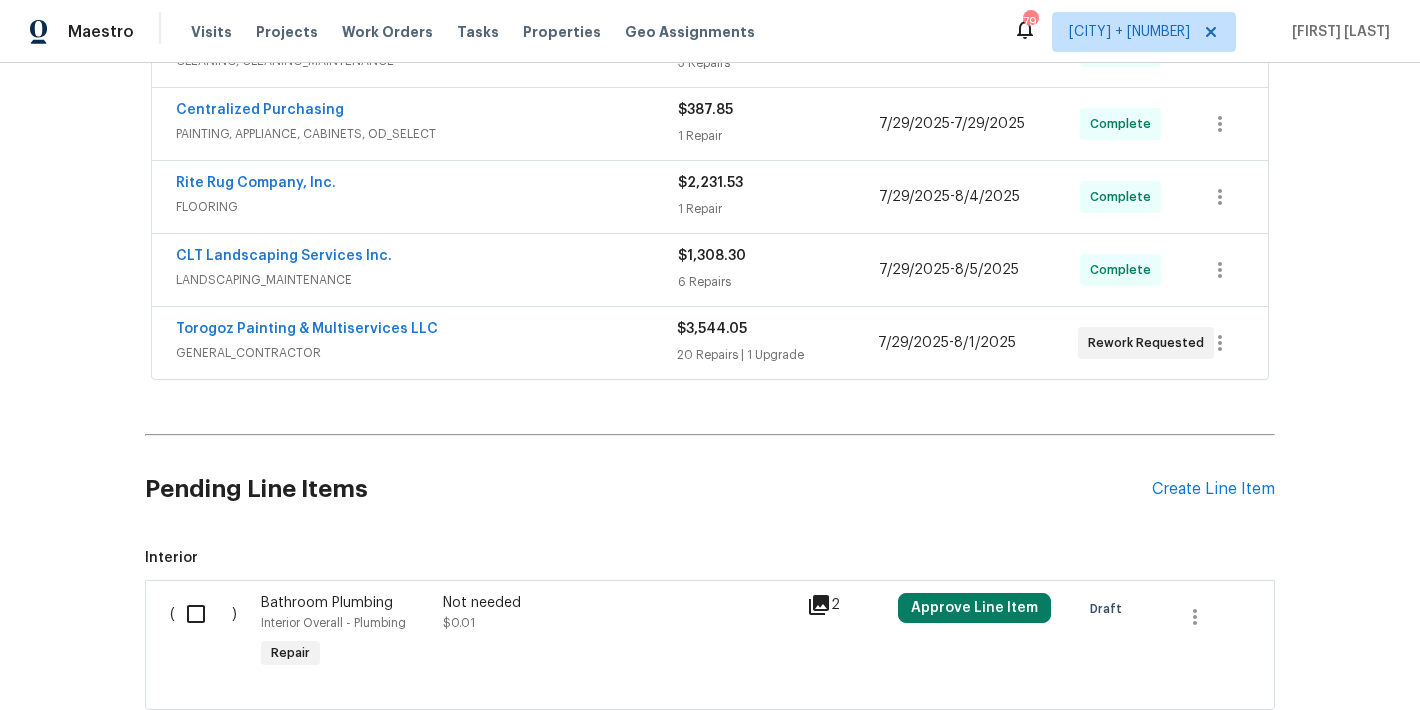 click on "Torogoz Painting & Multiservices LLC" at bounding box center [426, 331] 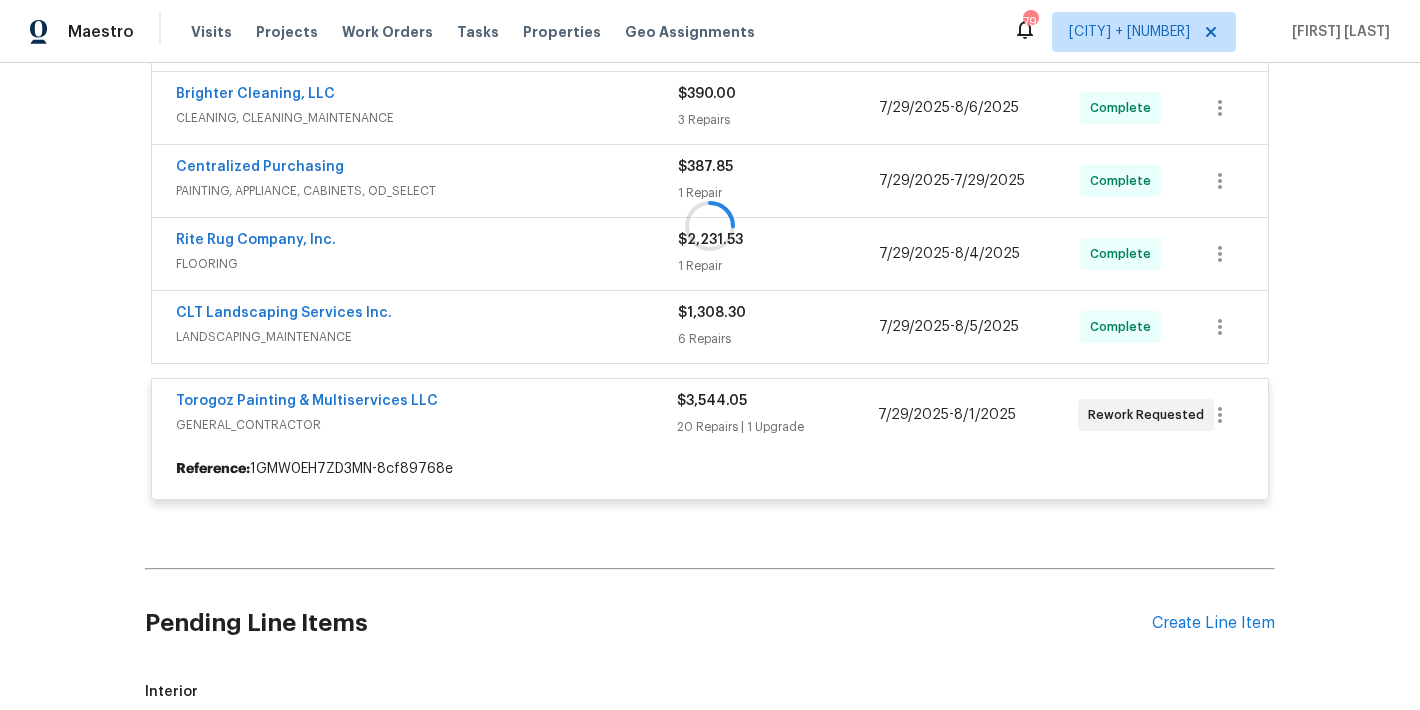 scroll, scrollTop: 441, scrollLeft: 0, axis: vertical 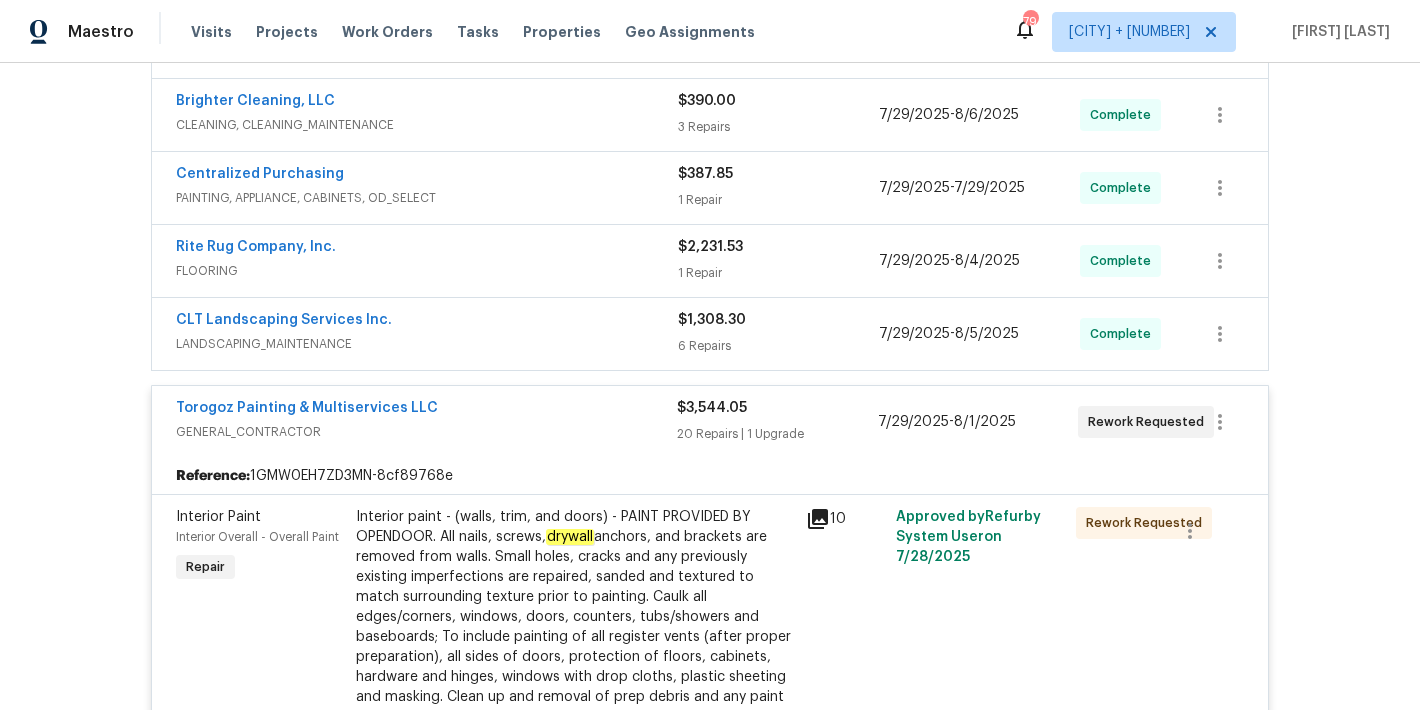 click on "CLT Landscaping Services Inc." at bounding box center (427, 322) 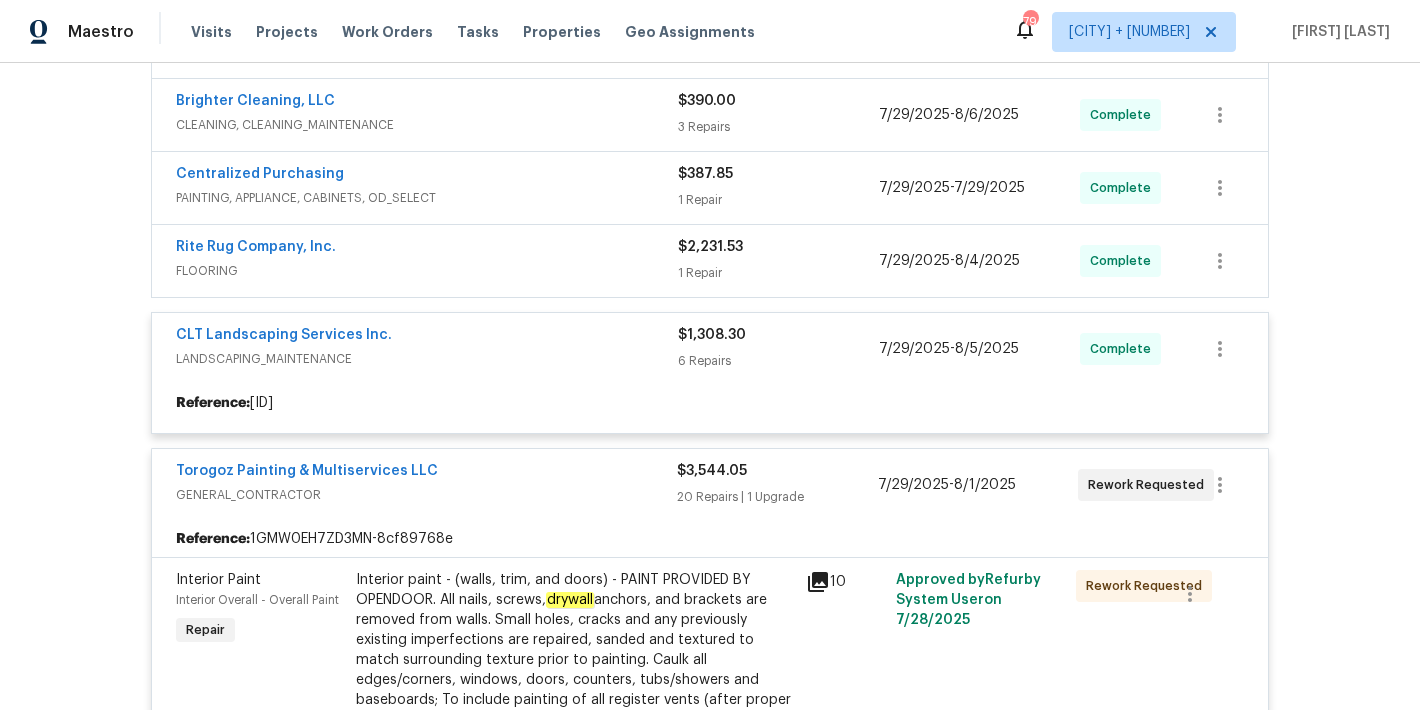 scroll, scrollTop: 339, scrollLeft: 0, axis: vertical 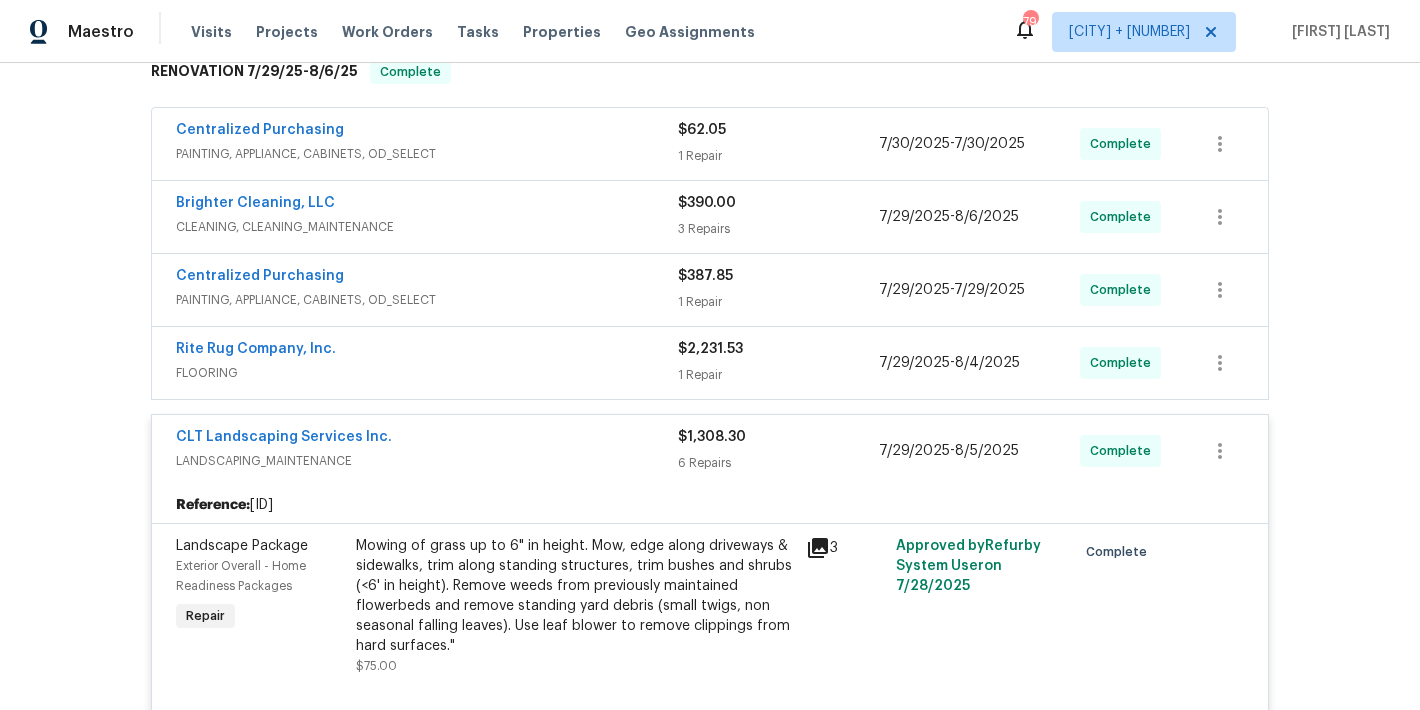 click on "Rite Rug Company, Inc." at bounding box center [427, 351] 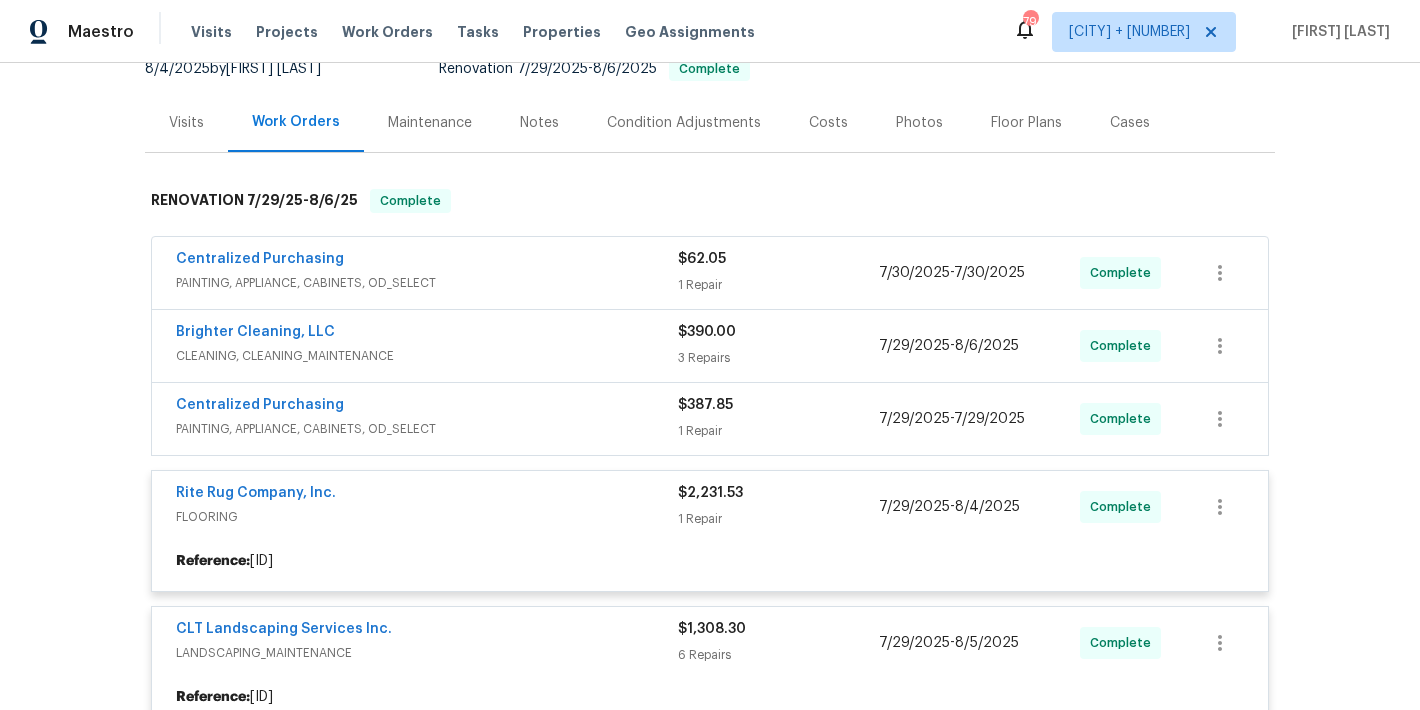 scroll, scrollTop: 200, scrollLeft: 0, axis: vertical 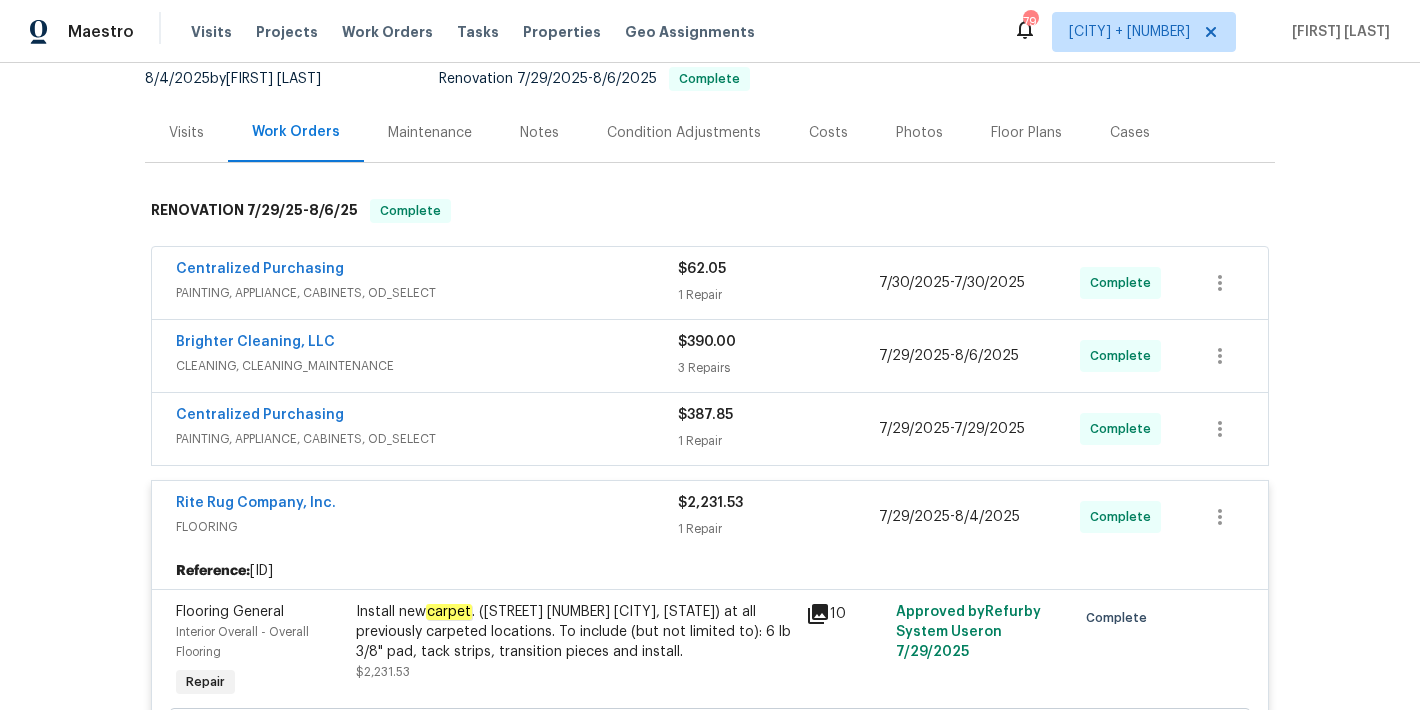 click on "Centralized Purchasing" at bounding box center (427, 417) 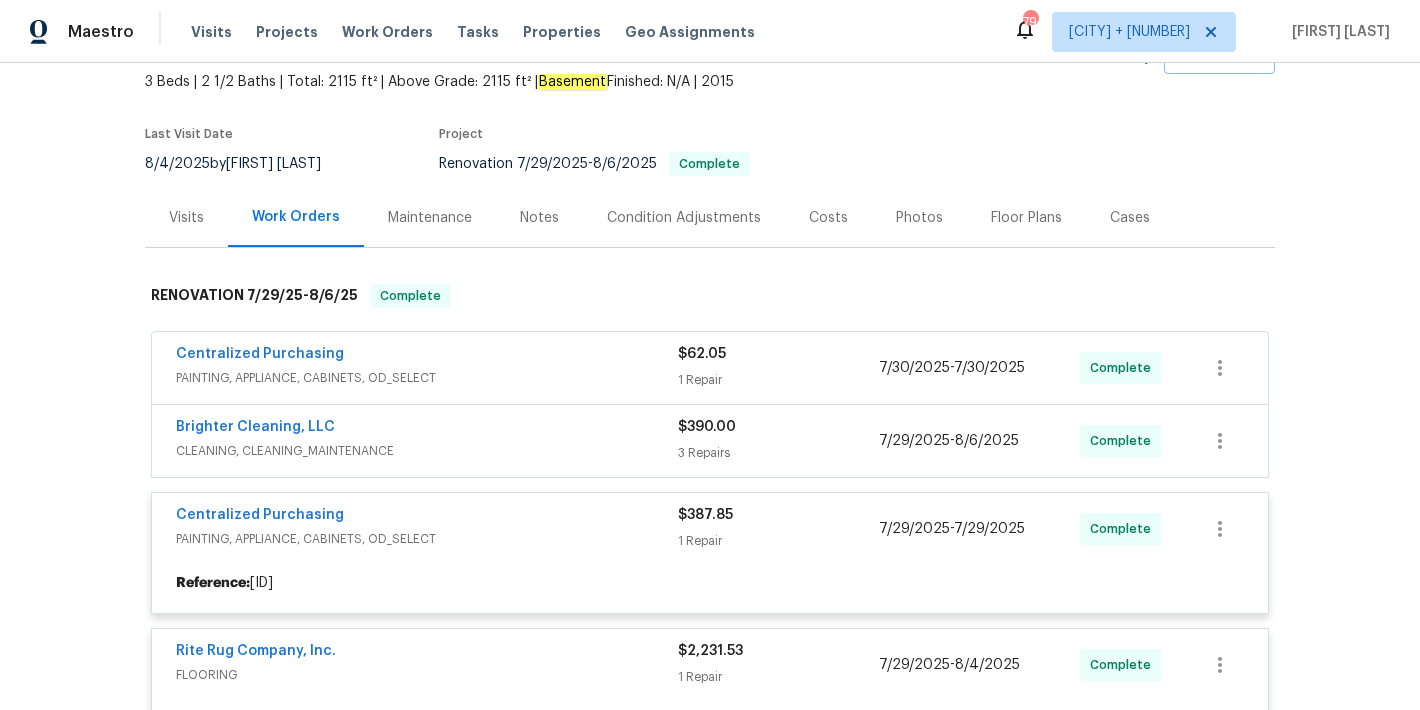 scroll, scrollTop: 111, scrollLeft: 0, axis: vertical 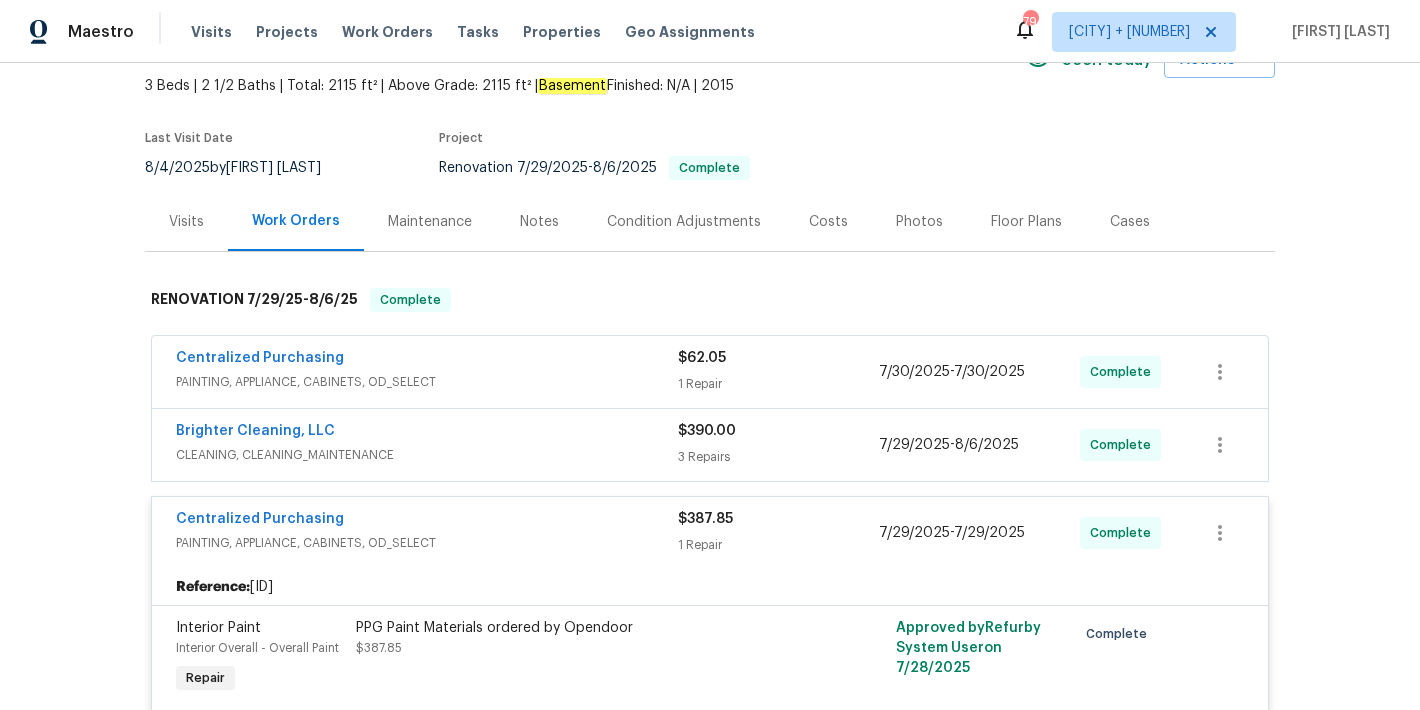 click on "Brighter Cleaning, LLC" at bounding box center [427, 433] 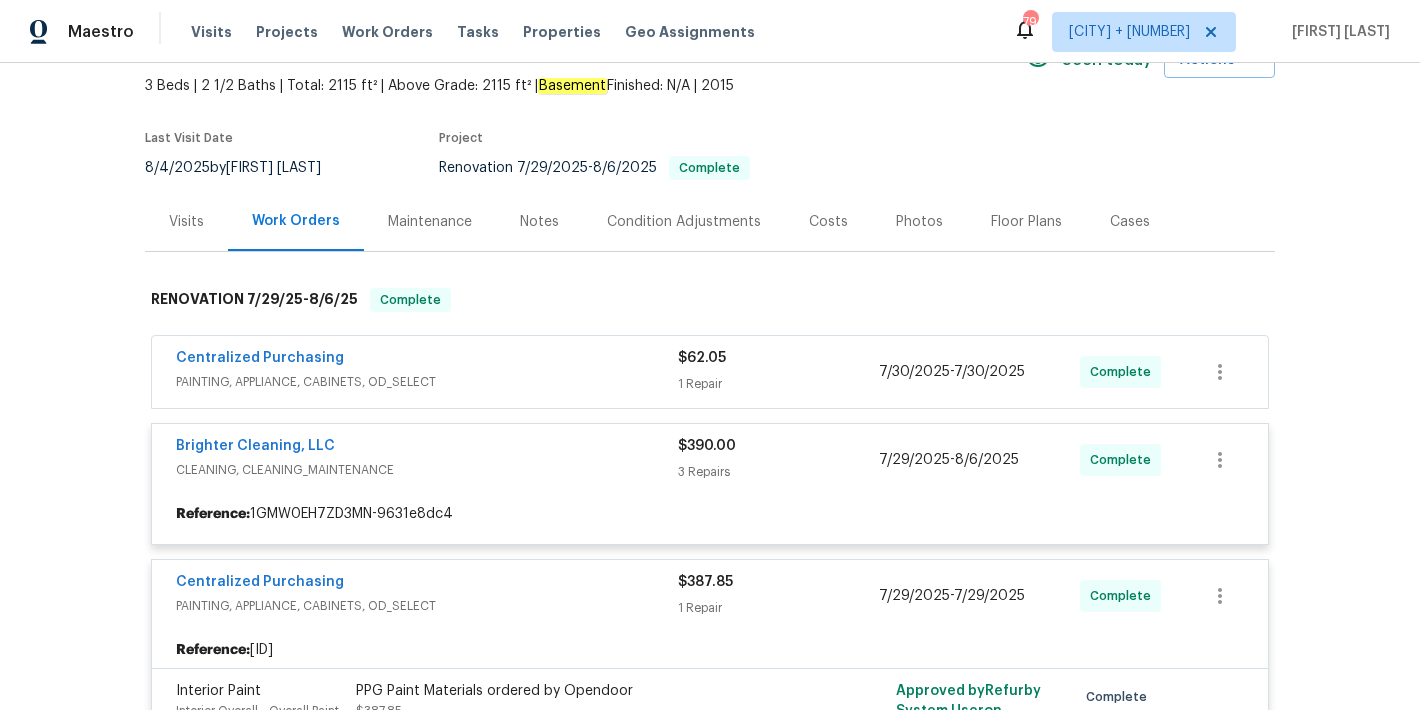 scroll, scrollTop: 20, scrollLeft: 0, axis: vertical 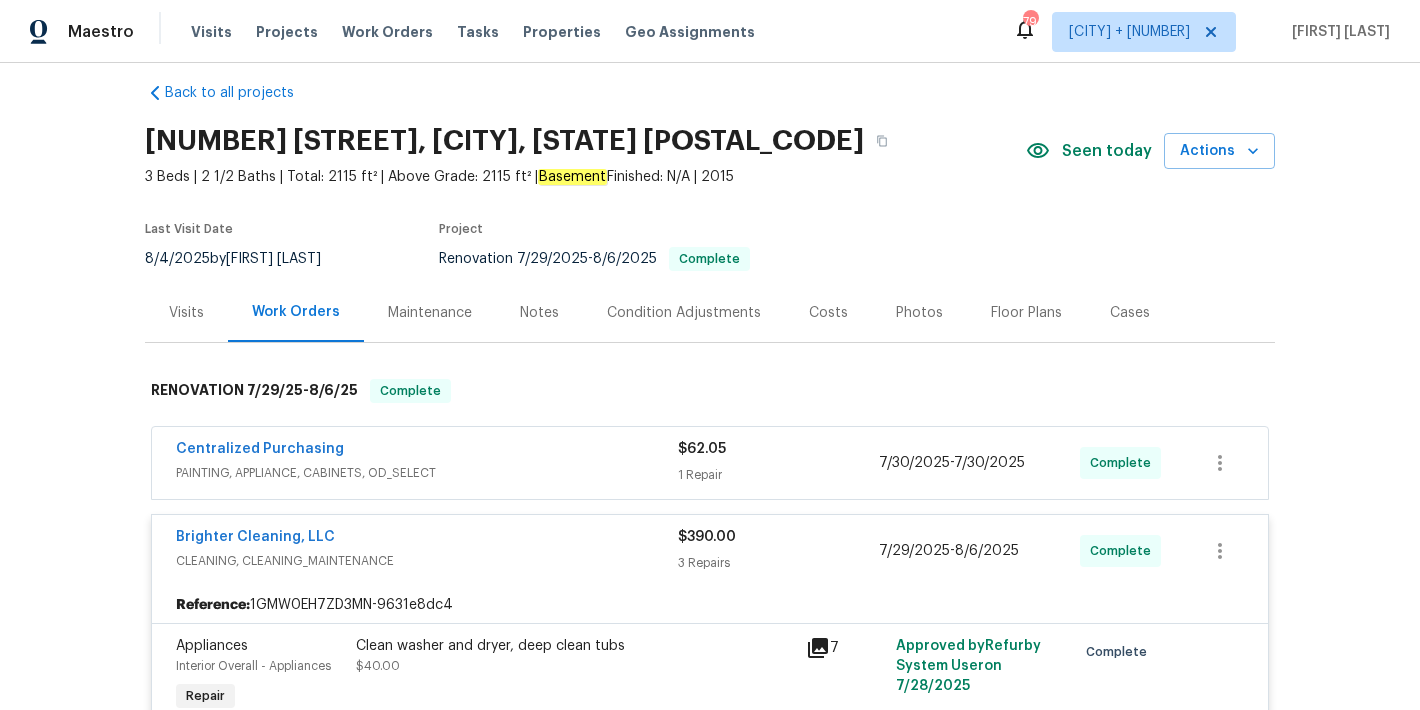 click on "Centralized Purchasing" at bounding box center [427, 451] 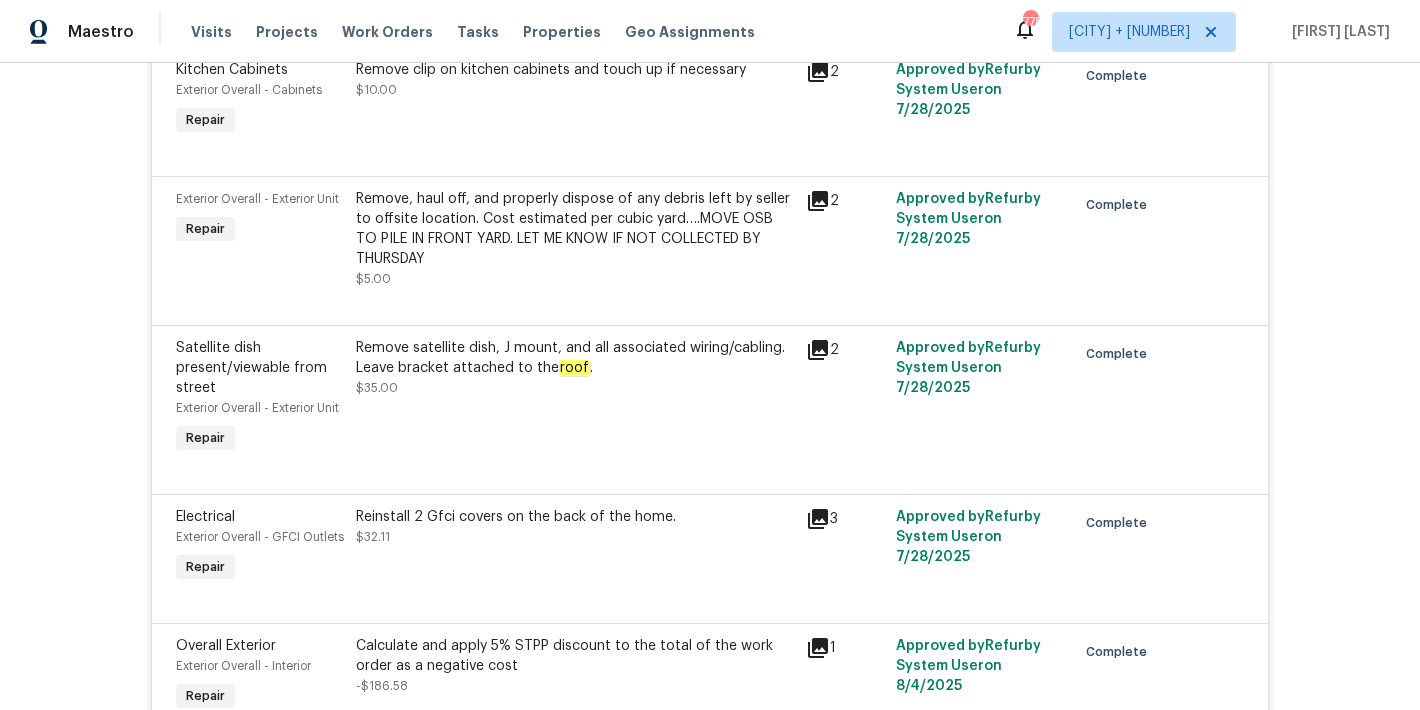 scroll, scrollTop: 2220, scrollLeft: 0, axis: vertical 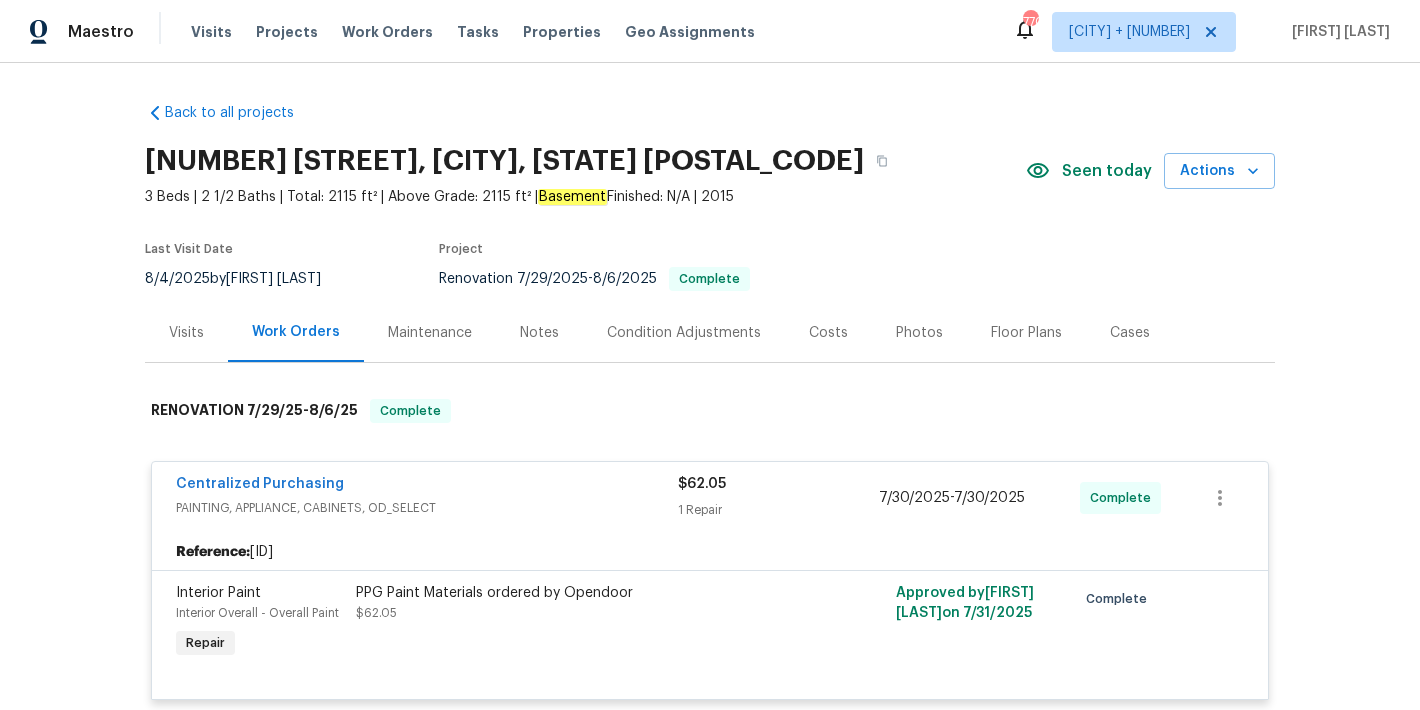 click on "[NUMBER] [STREET], [CITY], [STATE] [POSTAL_CODE]" at bounding box center [585, 161] 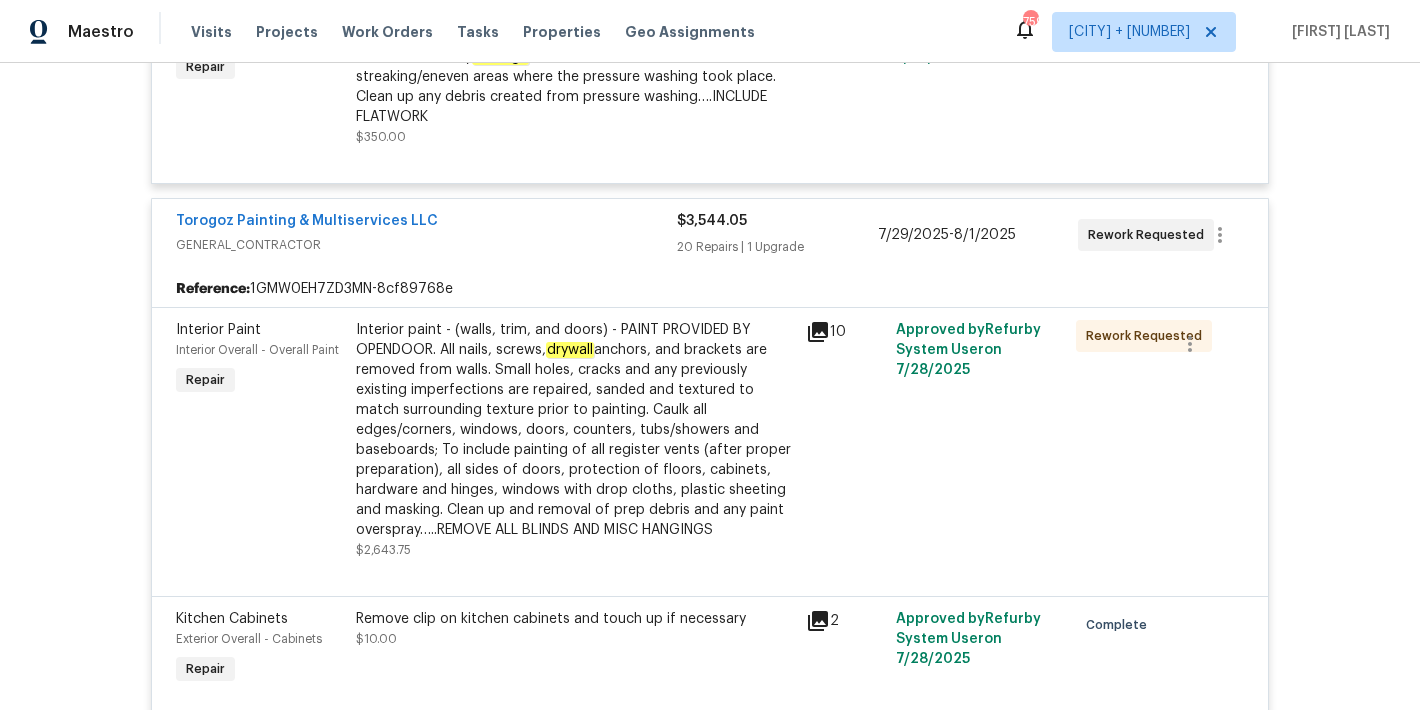 scroll, scrollTop: 1614, scrollLeft: 0, axis: vertical 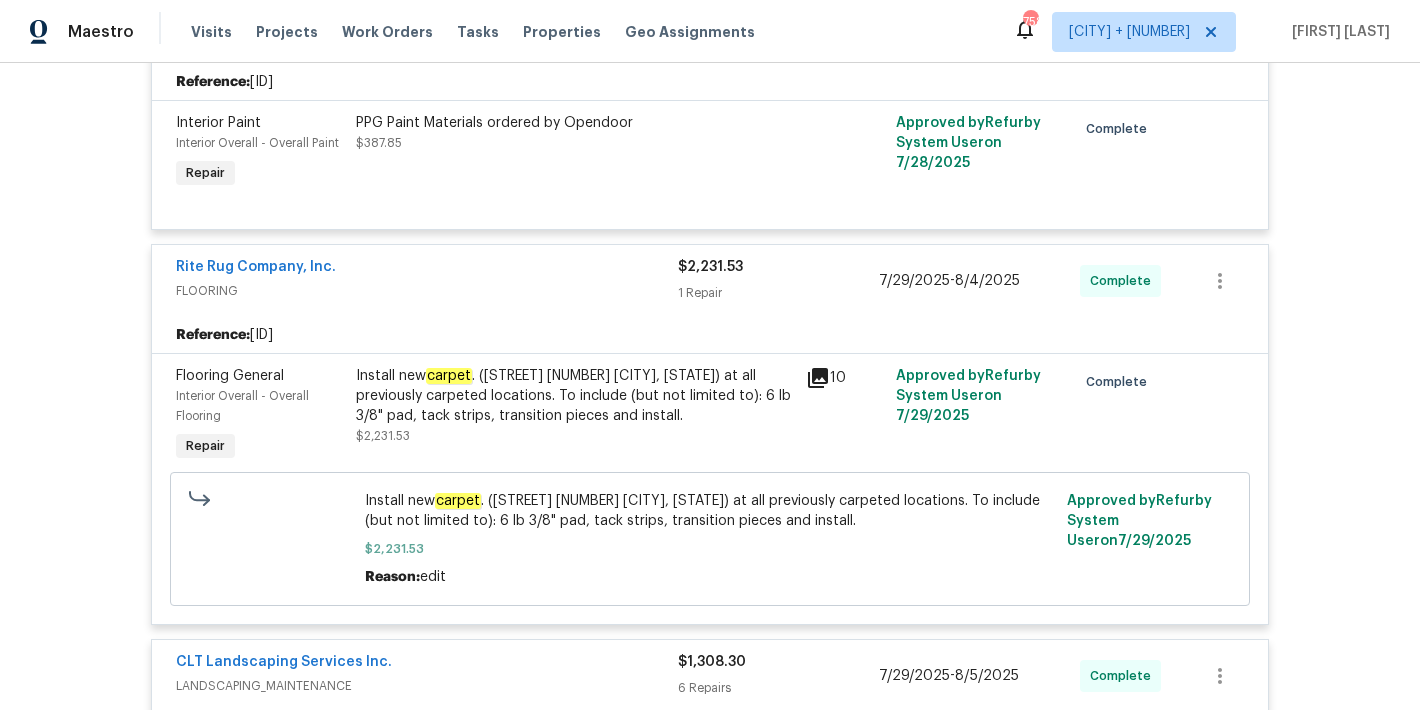 click on "Back to all projects 1104 Rook Rd, Charlotte, NC 28216 3 Beds | 2 1/2 Baths | Total: 2115 ft² | Above Grade: 2115 ft² |  Basement  Finished: N/A | 2015 Seen today Actions Last Visit Date 8/4/2025  by  Matthew Barnhart   Project Renovation   7/29/2025  -  8/6/2025 Complete Visits Work Orders Maintenance Notes Condition Adjustments Costs Photos Floor Plans Cases RENOVATION   7/29/25  -  8/6/25 Complete Centralized Purchasing PAINTING, APPLIANCE, CABINETS, OD_SELECT $62.05 1 Repair 7/30/2025  -  7/30/2025 Complete Reference:  1GMW0EH7ZD3MN-ba28ebc4a Interior Paint Interior Overall - Overall Paint Repair PPG Paint Materials ordered by Opendoor $62.05 Approved by  Stephanie Paul  on   7/31/2025 Complete Brighter Cleaning, LLC CLEANING, CLEANING_MAINTENANCE $390.00 3 Repairs 7/29/2025  -  8/6/2025 Complete Reference:  1GMW0EH7ZD3MN-9631e8dc4 Appliances Interior Overall - Appliances Repair Clean washer and dryer, deep clean tubs $40.00   7 Approved by  Refurby System User  on   7/28/2025 Complete Initial cleaning" at bounding box center [710, 386] 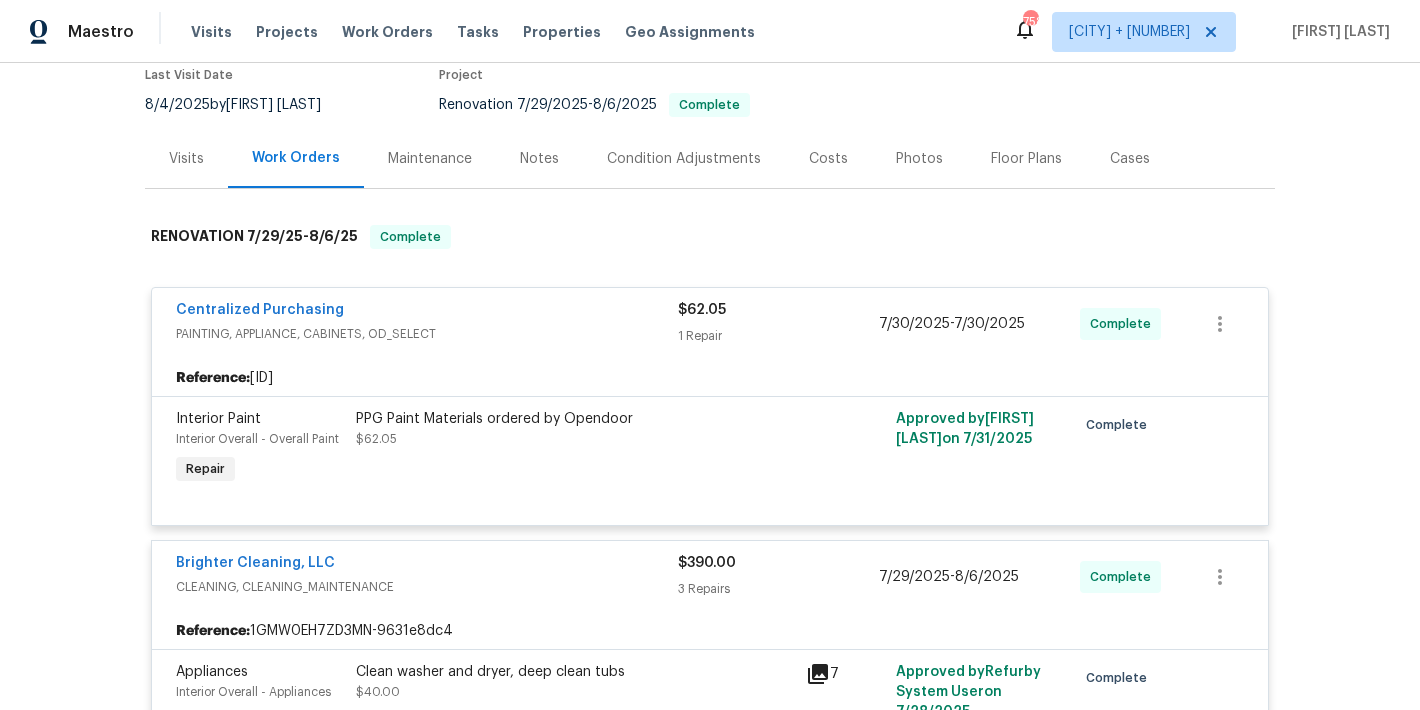 scroll, scrollTop: 0, scrollLeft: 0, axis: both 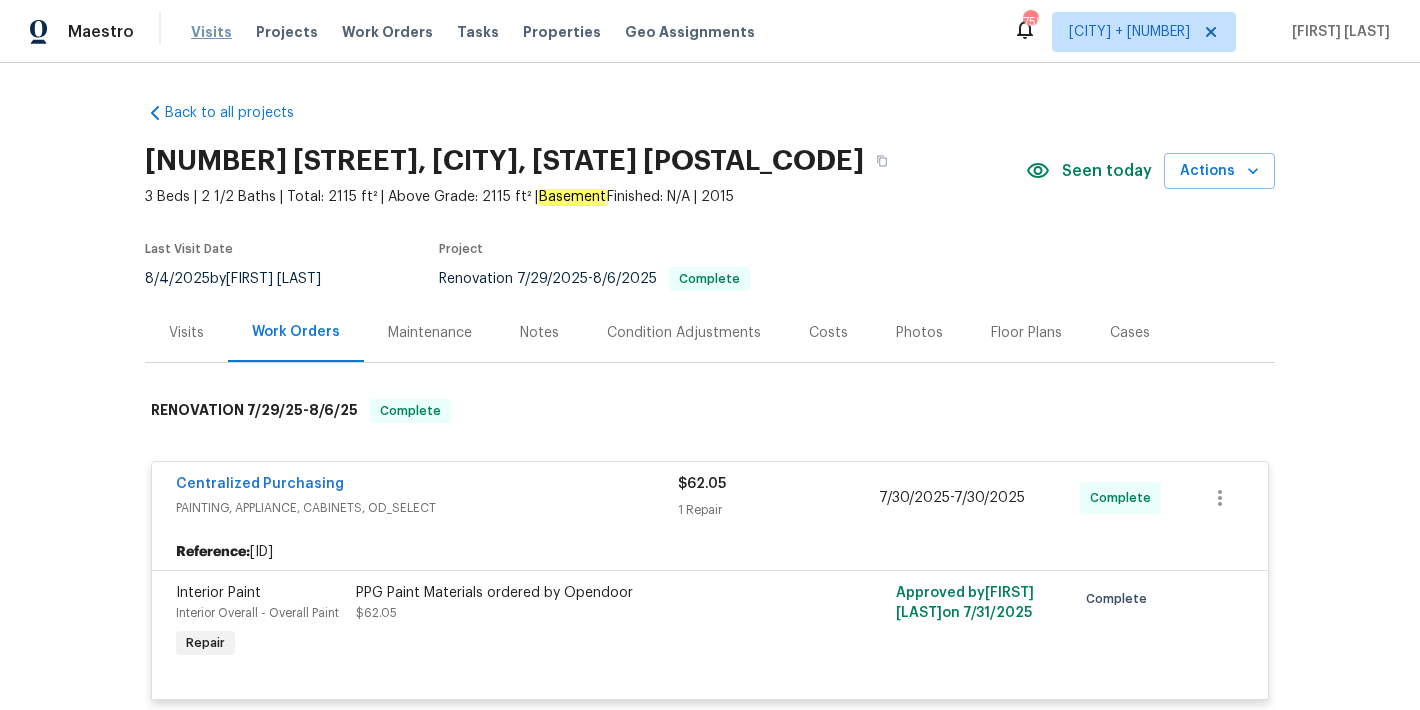 click on "Visits" at bounding box center [211, 32] 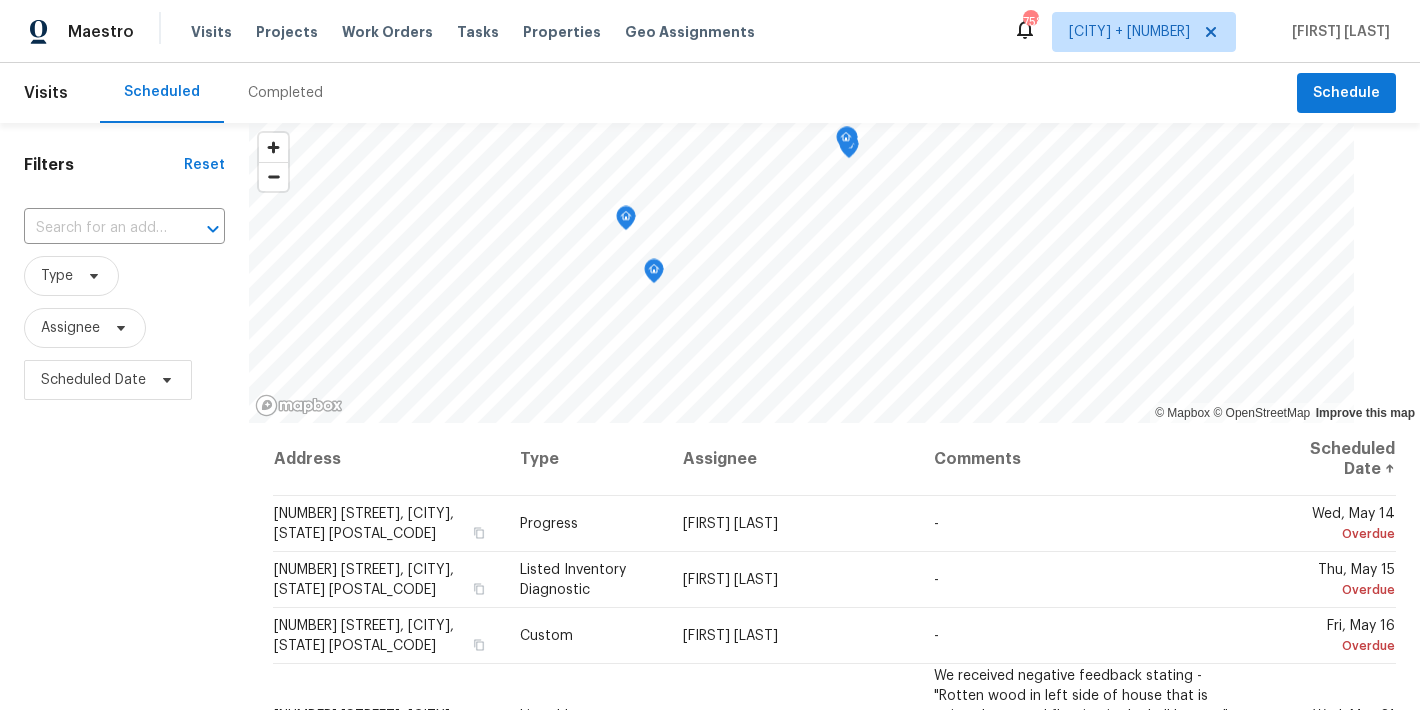 click on "Completed" at bounding box center [285, 93] 